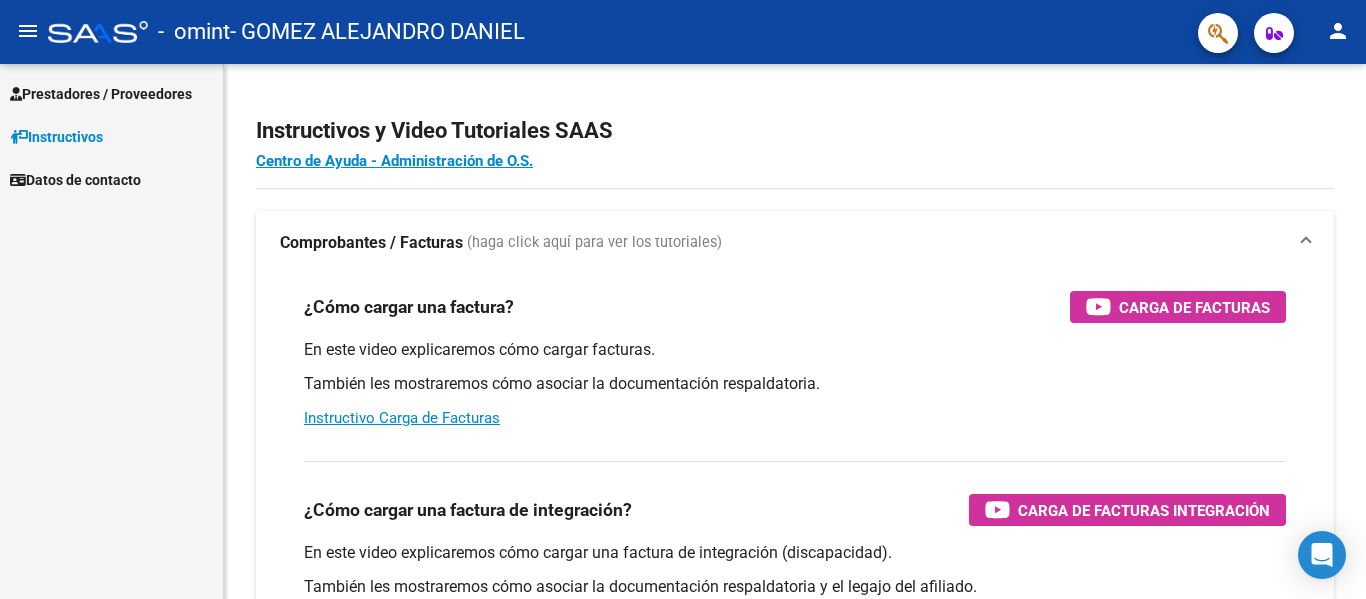scroll, scrollTop: 0, scrollLeft: 0, axis: both 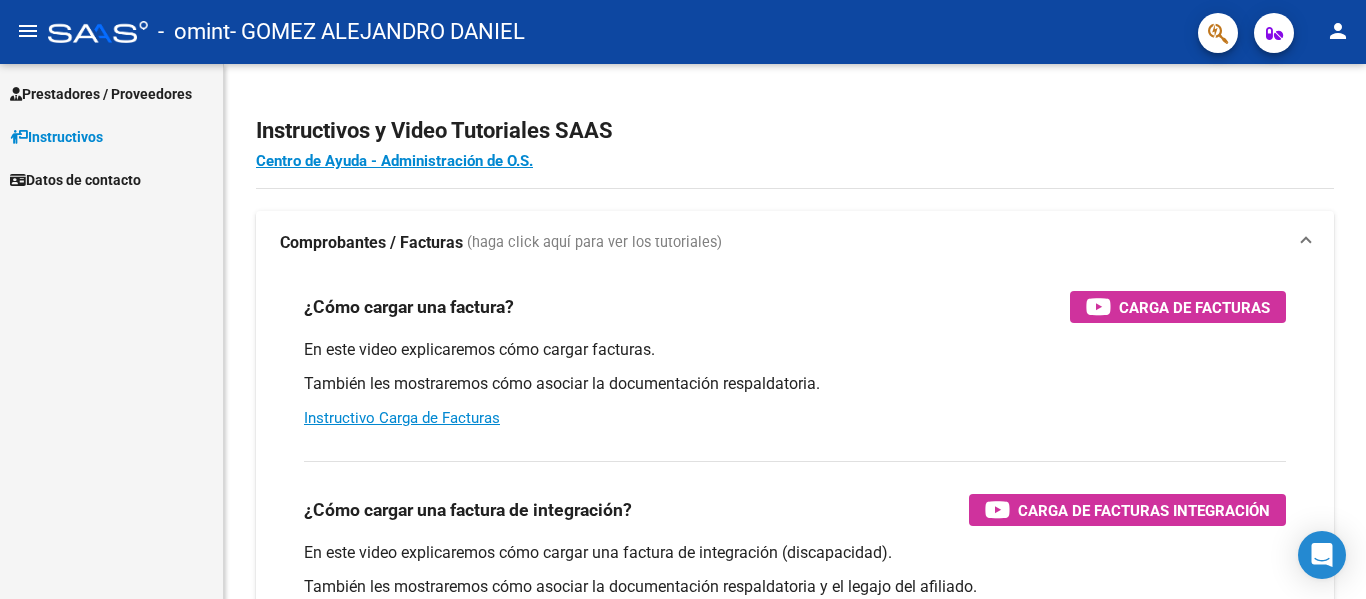 click on "Prestadores / Proveedores" at bounding box center [101, 94] 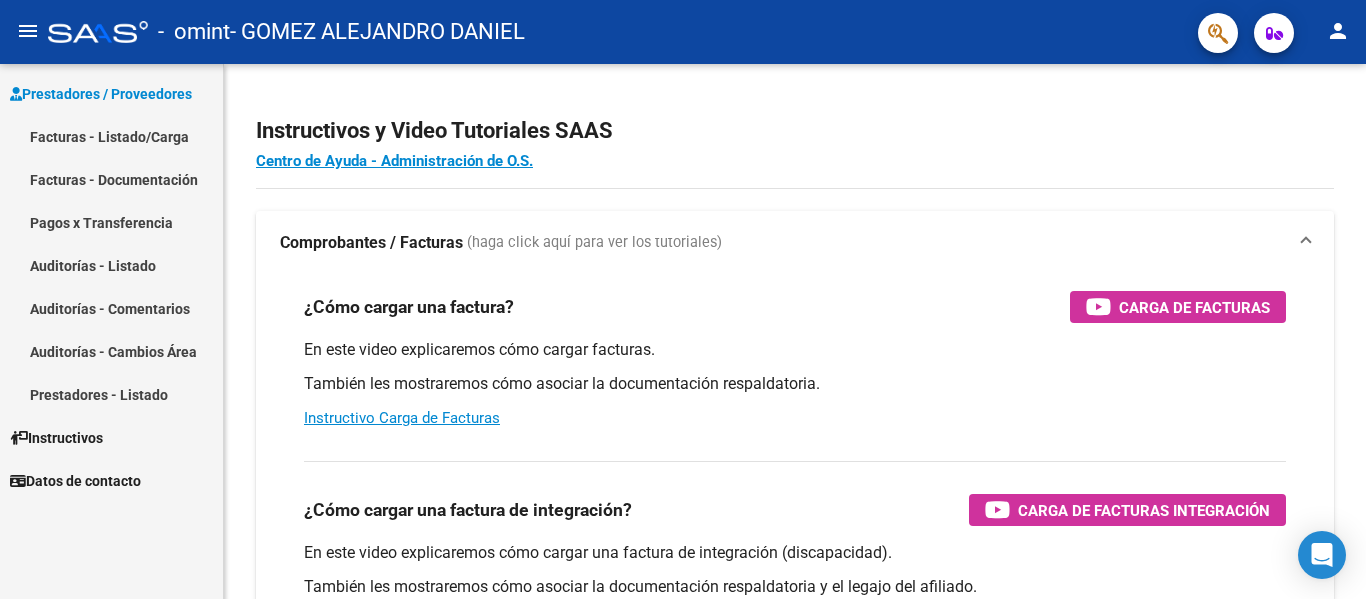 click on "Facturas - Listado/Carga" at bounding box center [111, 136] 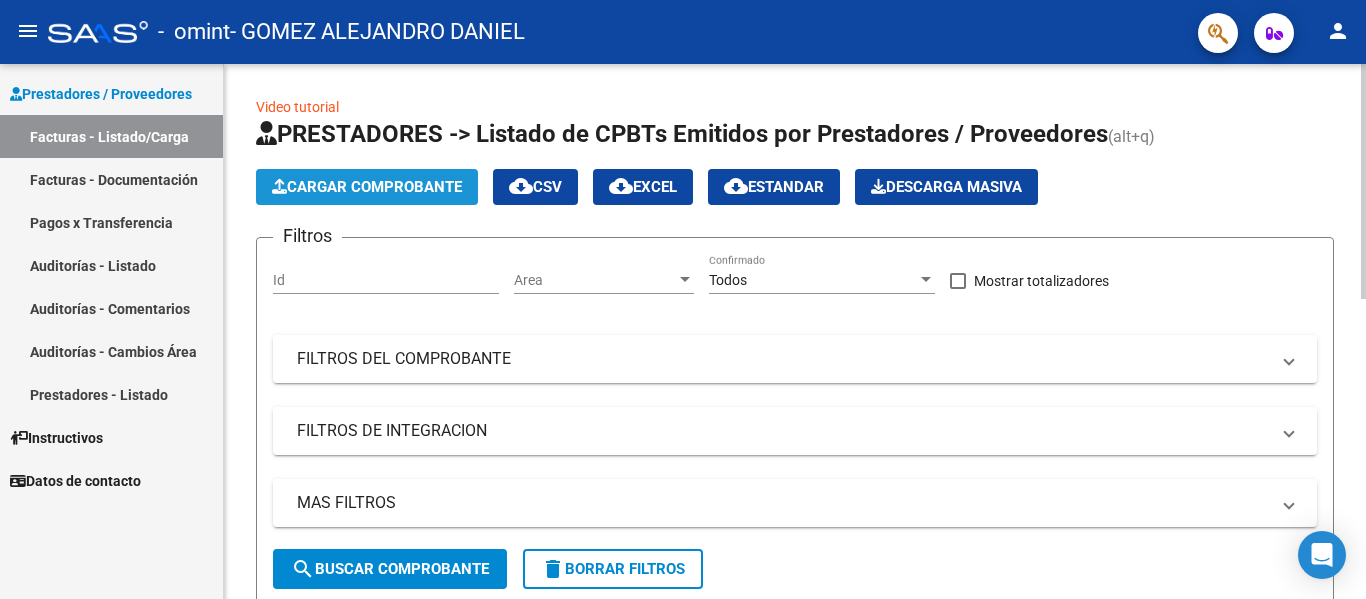 click on "Cargar Comprobante" 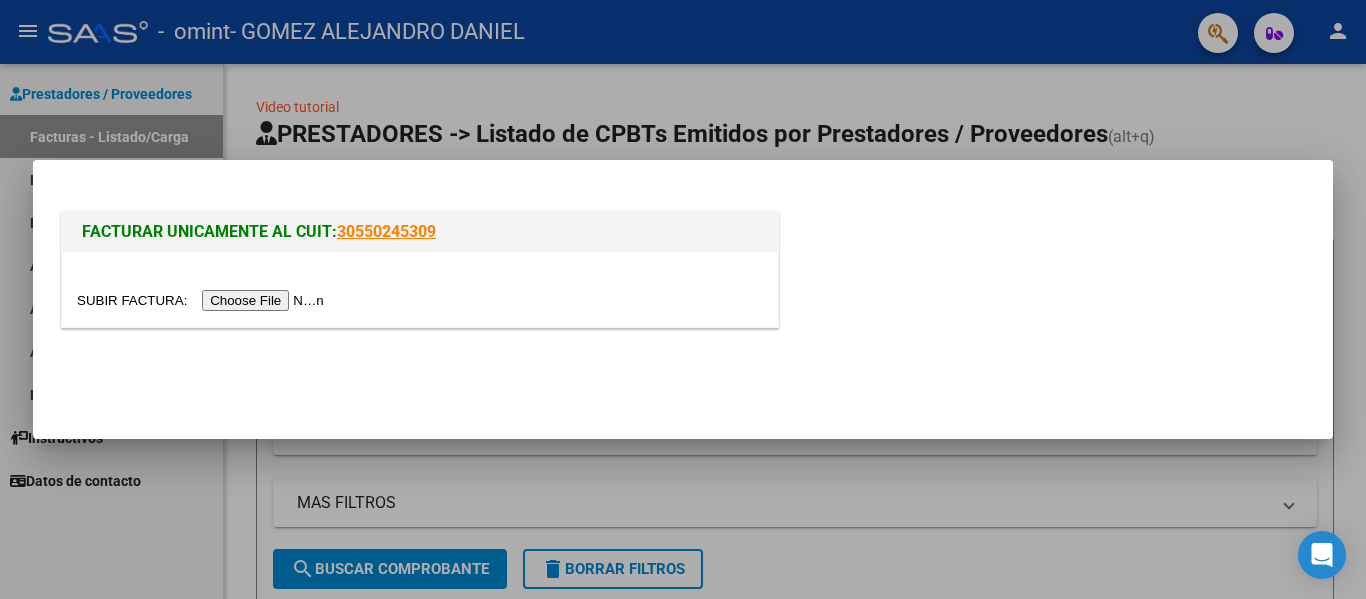click at bounding box center (203, 300) 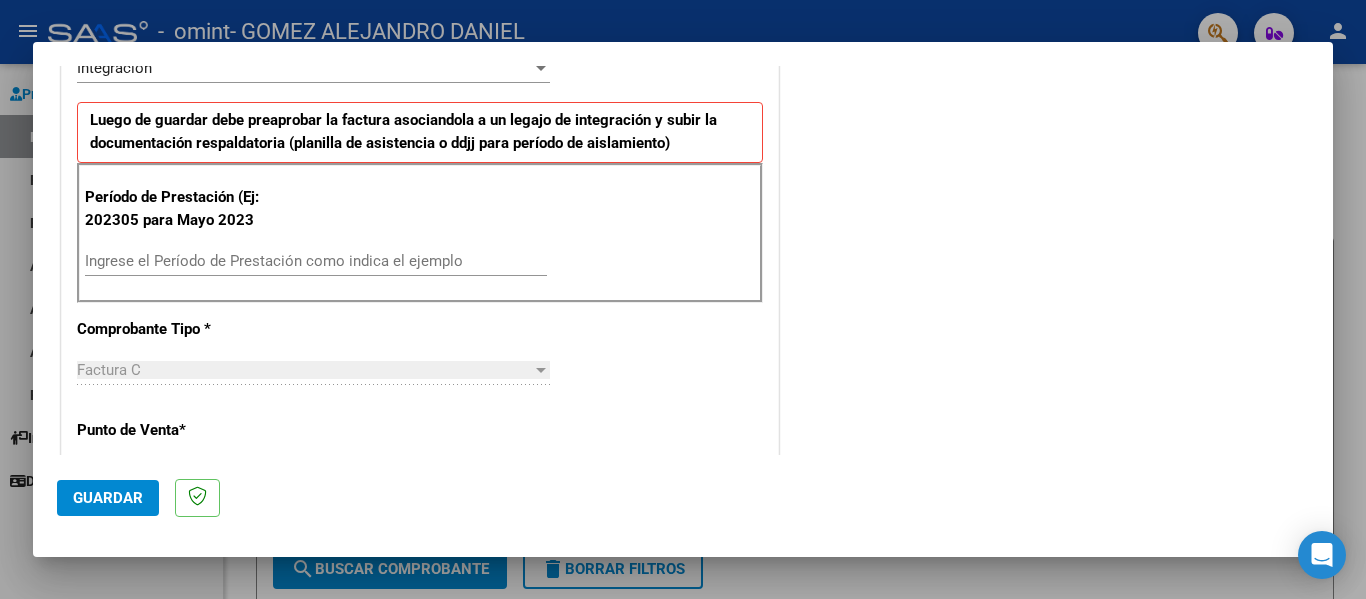 scroll, scrollTop: 486, scrollLeft: 0, axis: vertical 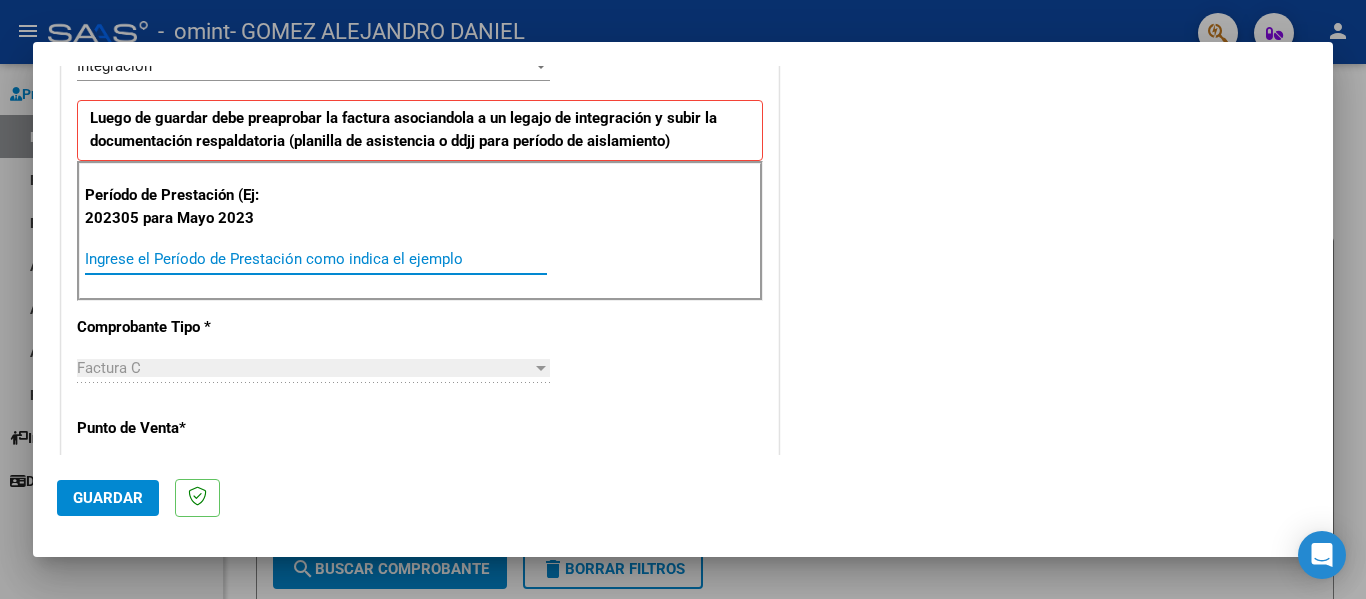 click on "Ingrese el Período de Prestación como indica el ejemplo" at bounding box center (316, 259) 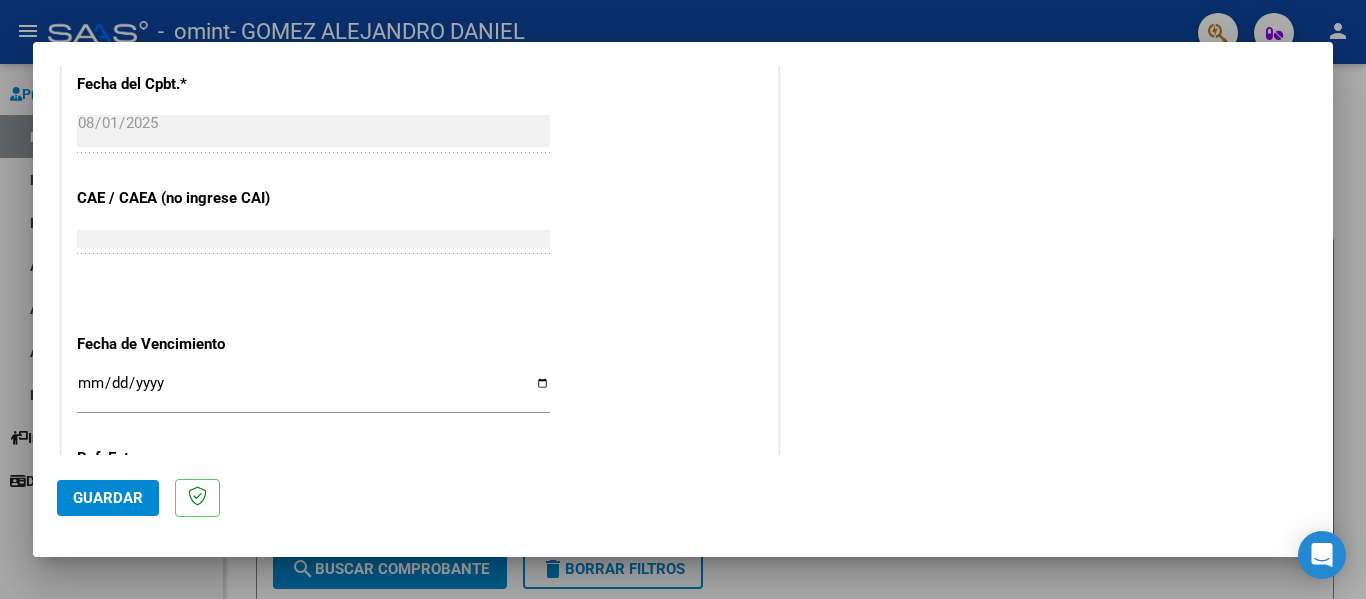 scroll, scrollTop: 1136, scrollLeft: 0, axis: vertical 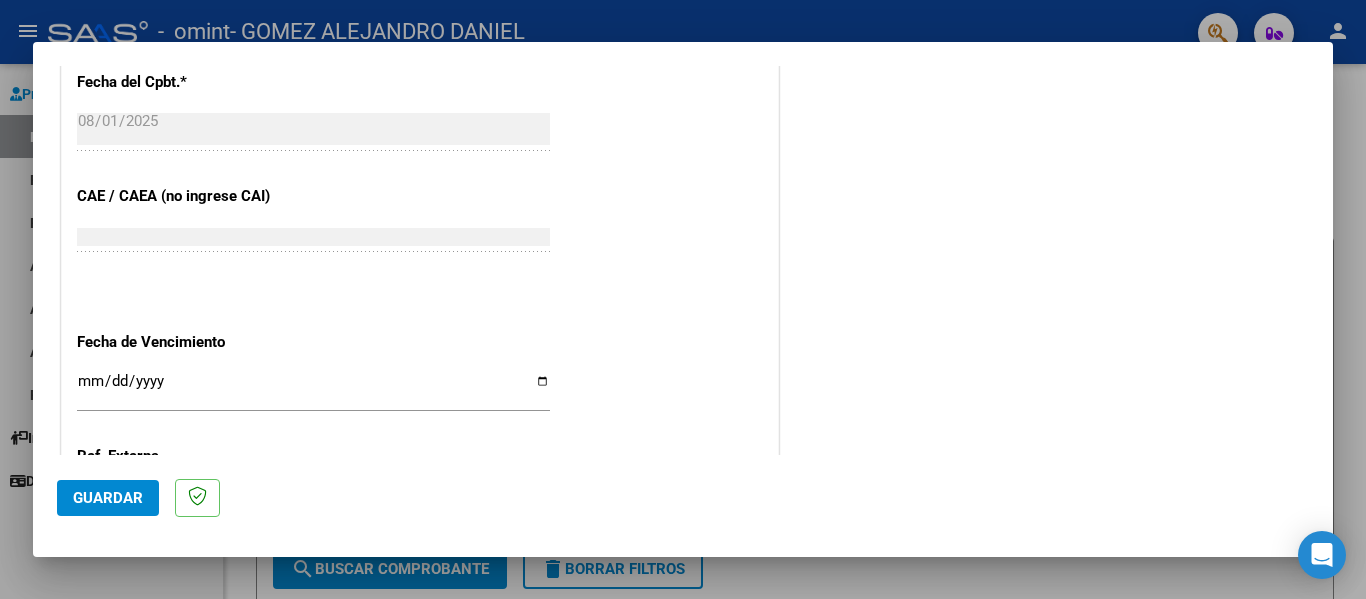 type on "202507" 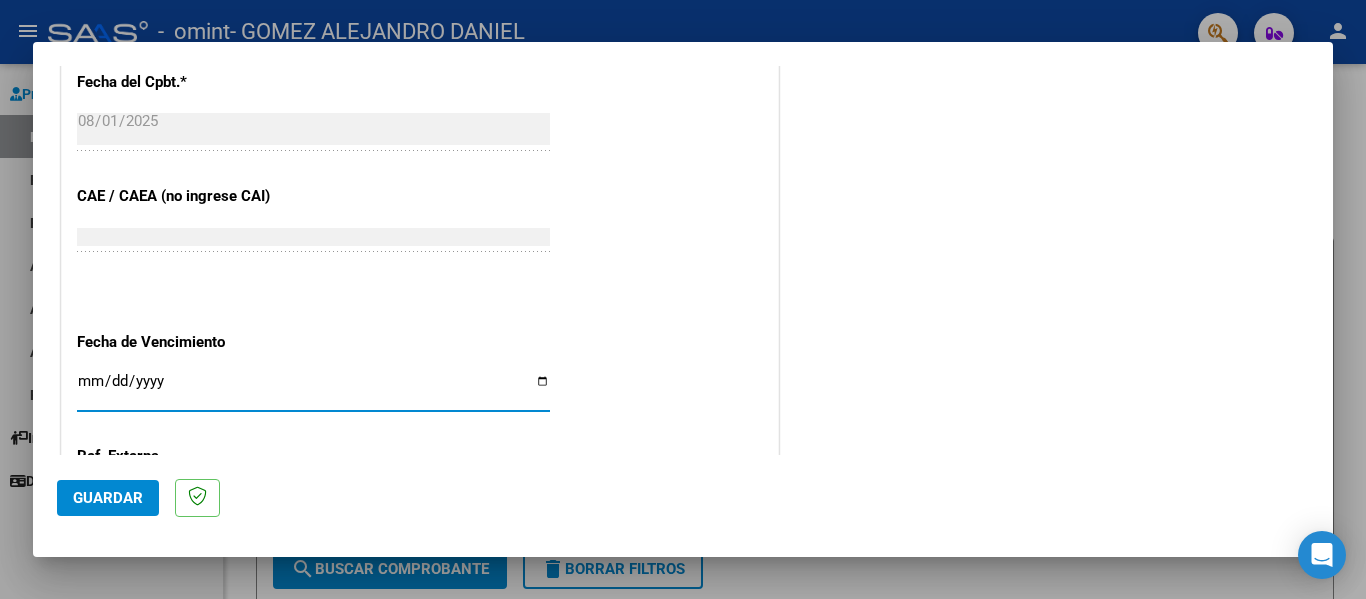 click on "Ingresar la fecha" at bounding box center (313, 389) 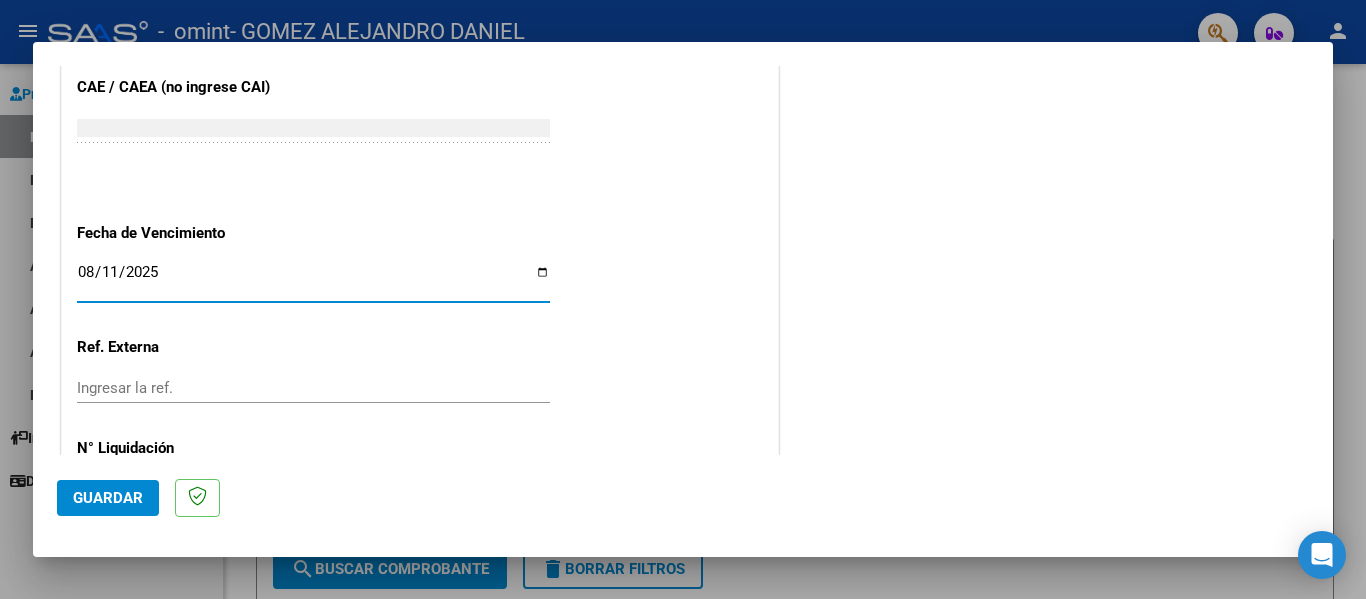 scroll, scrollTop: 1333, scrollLeft: 0, axis: vertical 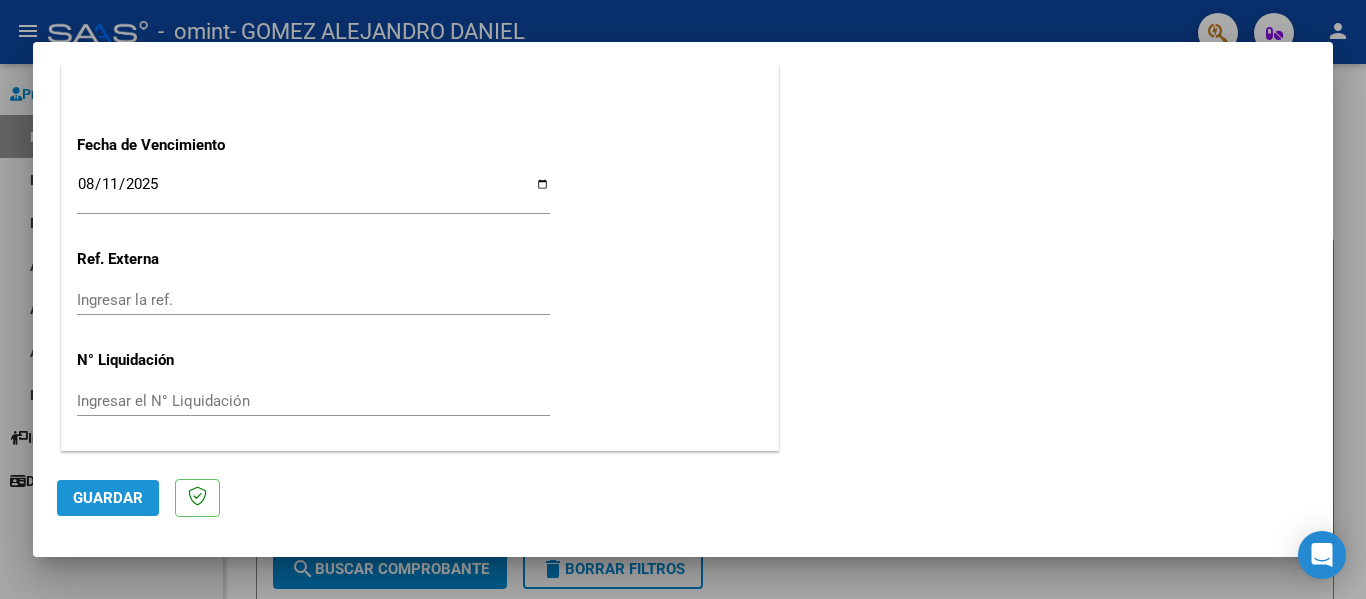 click on "Guardar" 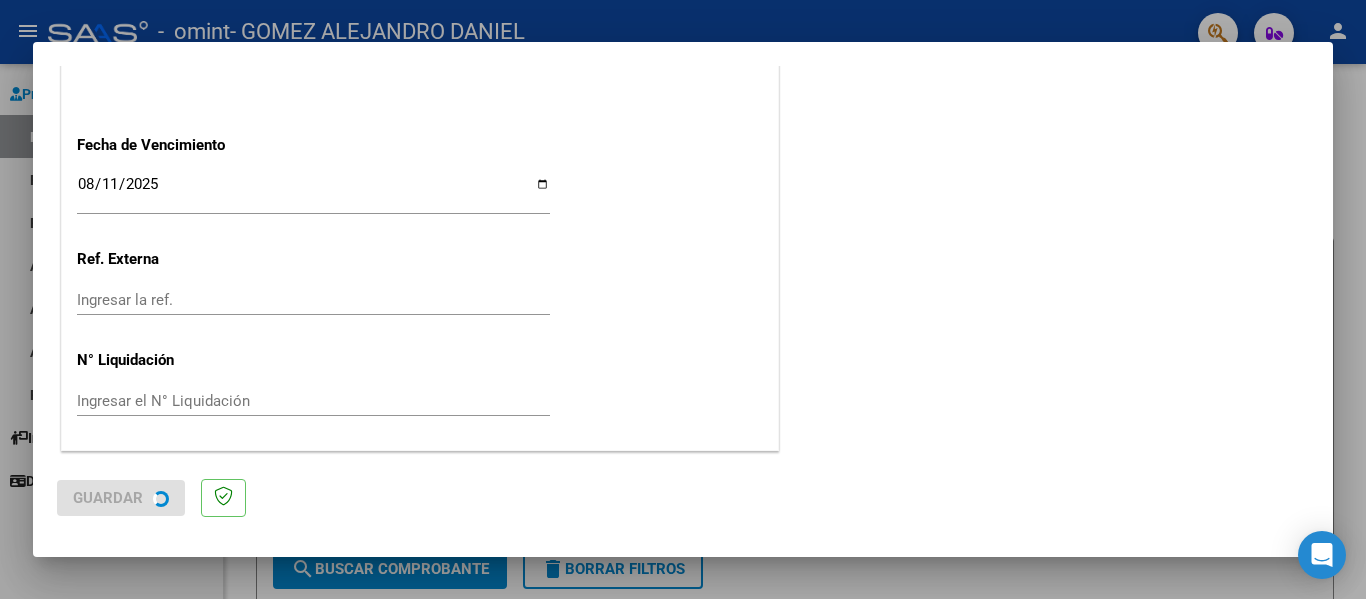 scroll, scrollTop: 0, scrollLeft: 0, axis: both 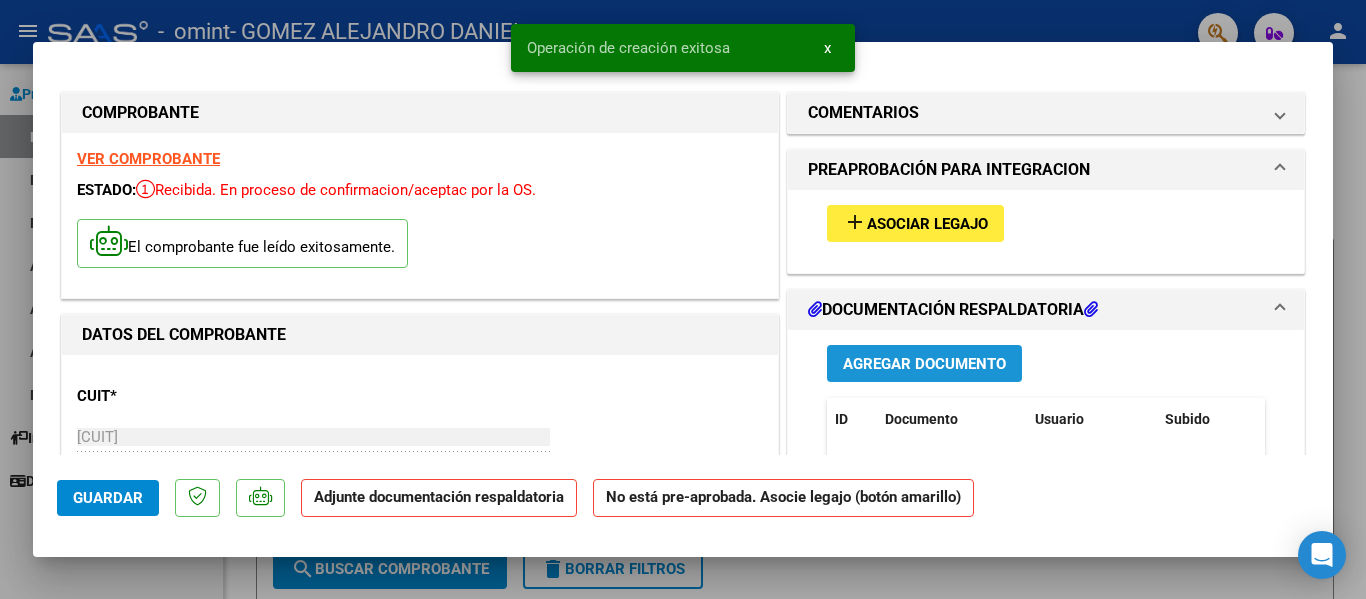 click on "Agregar Documento" at bounding box center [924, 364] 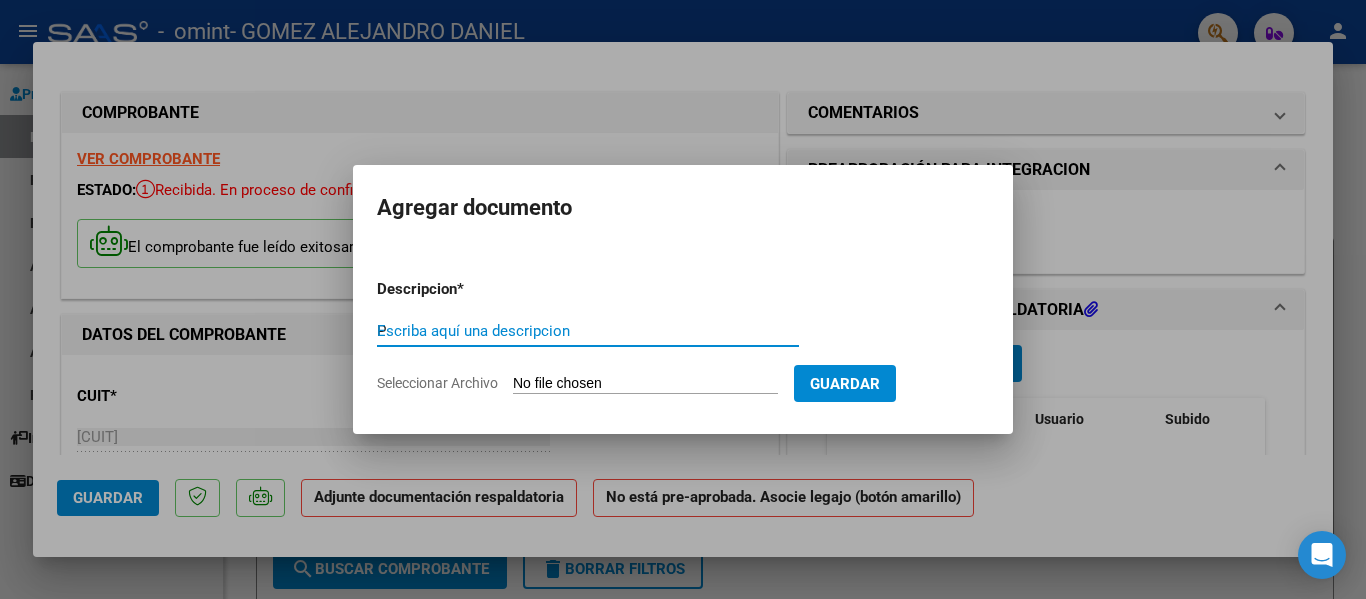 click on "P" at bounding box center [588, 331] 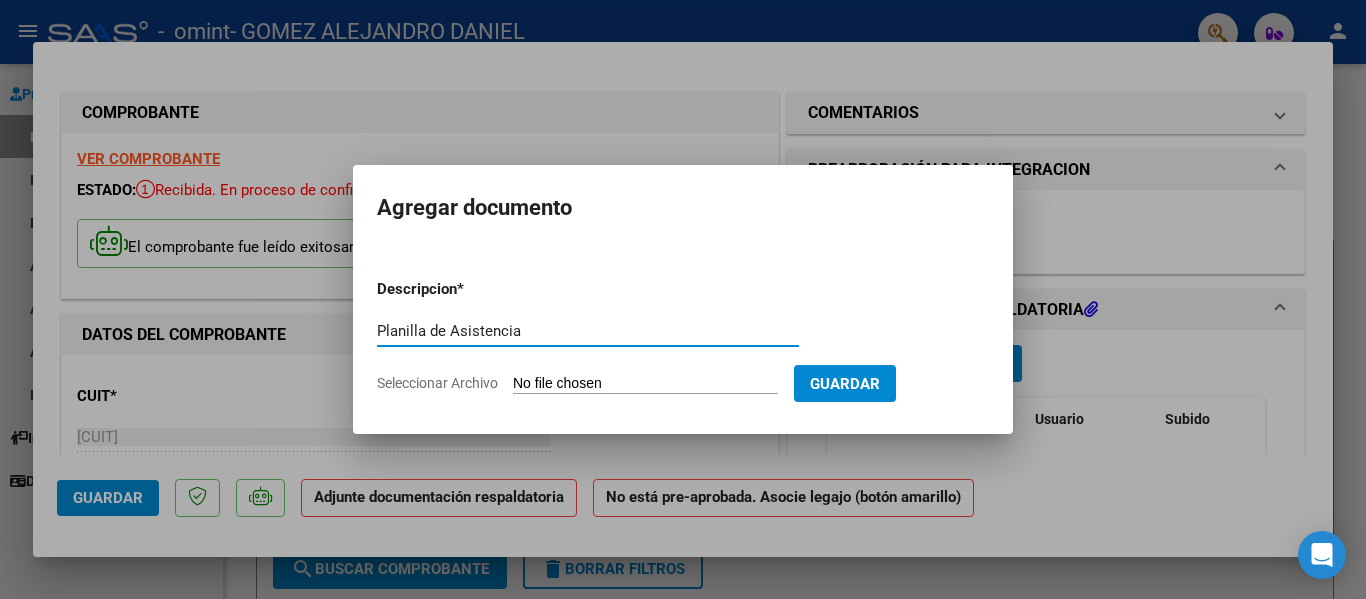 type on "Planilla de Asistencia" 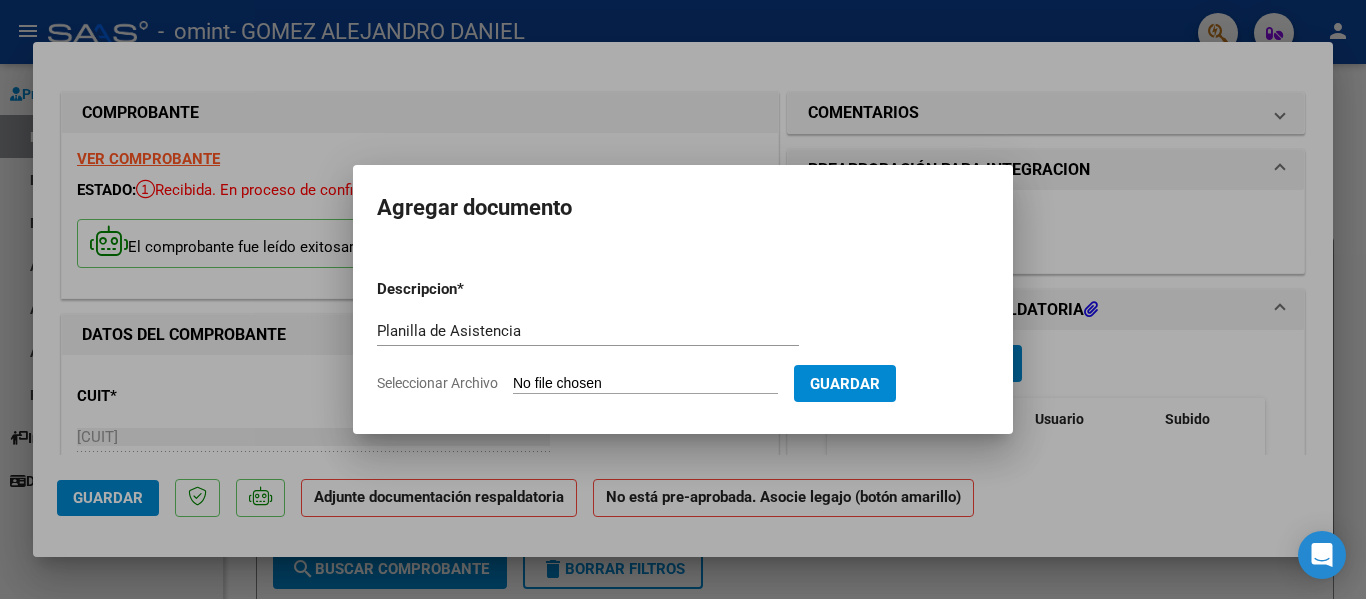 type on "C:\fakepath\Planilla de Asistencia [NUMBER]_[NUMBER]_[NUMBER]_[NUMBER].pdf" 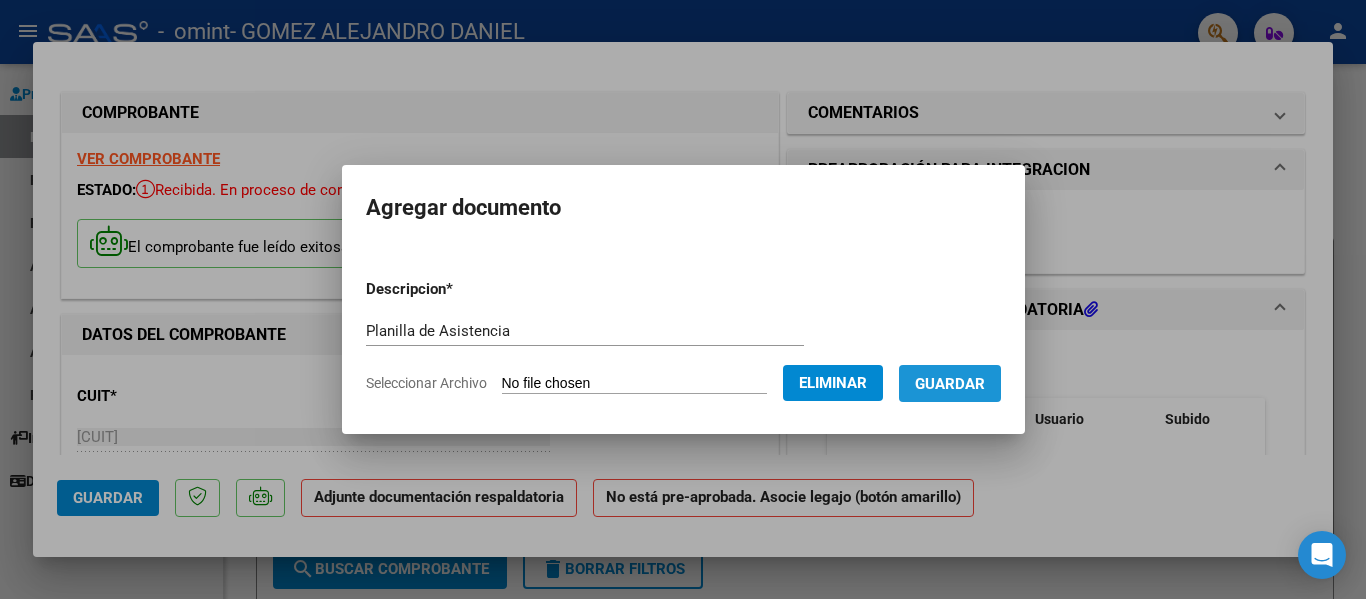 click on "Guardar" at bounding box center (950, 384) 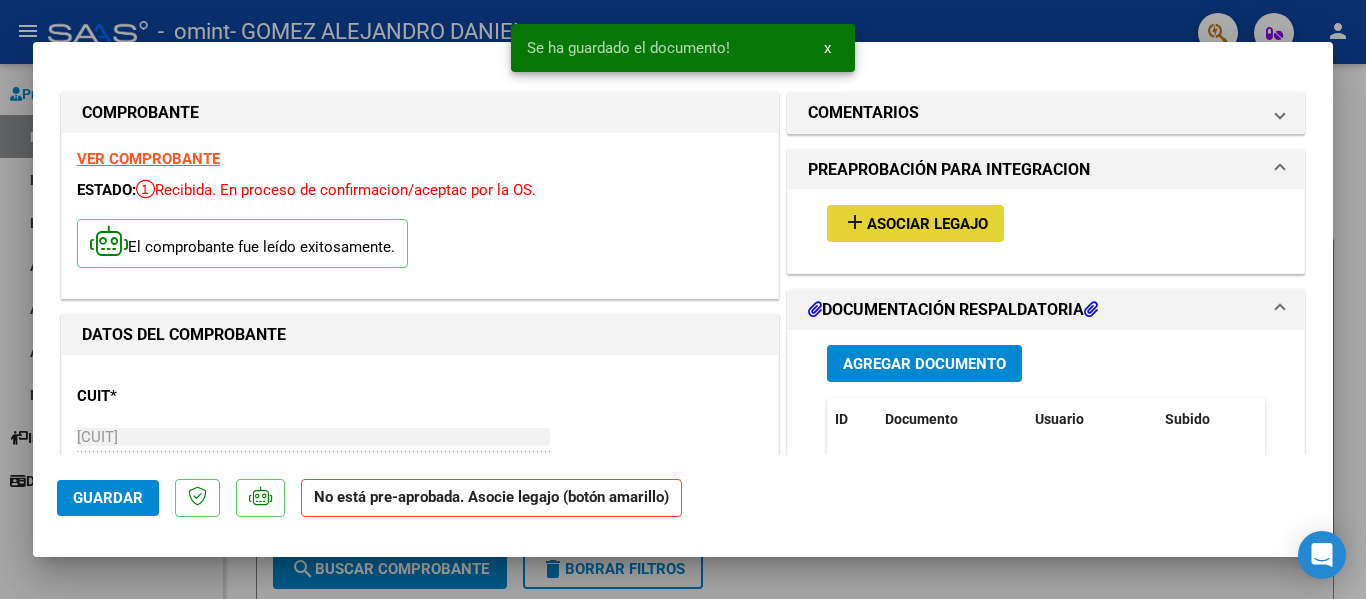 click on "Asociar Legajo" at bounding box center [927, 224] 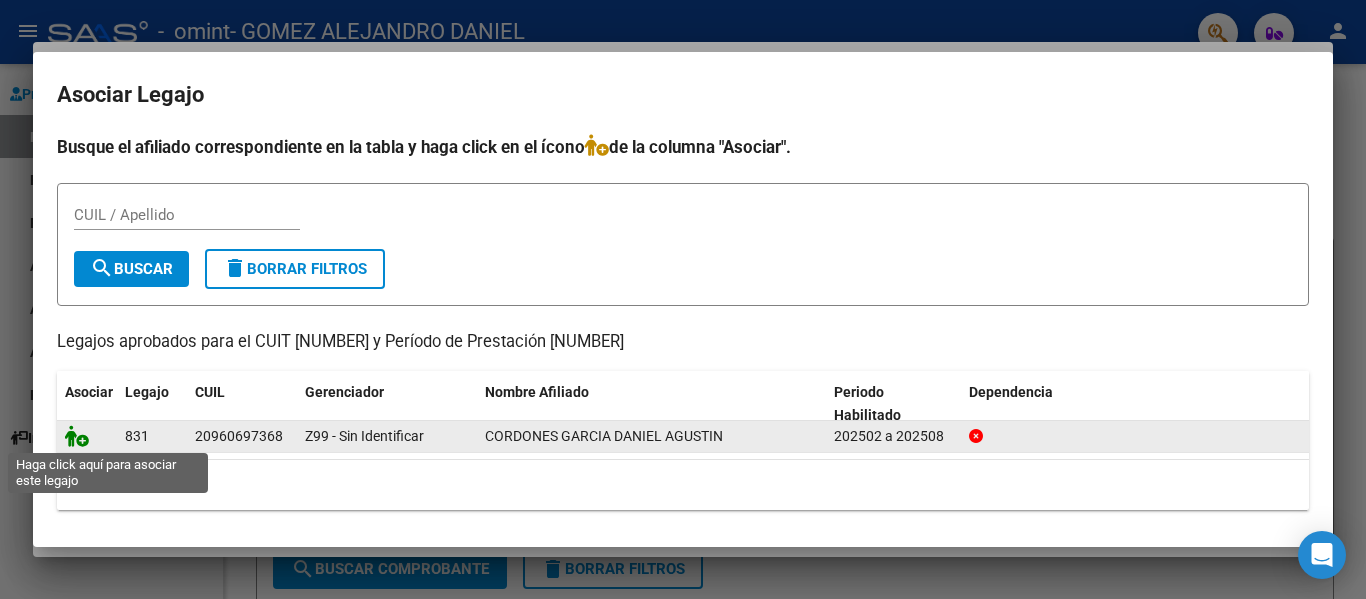 click 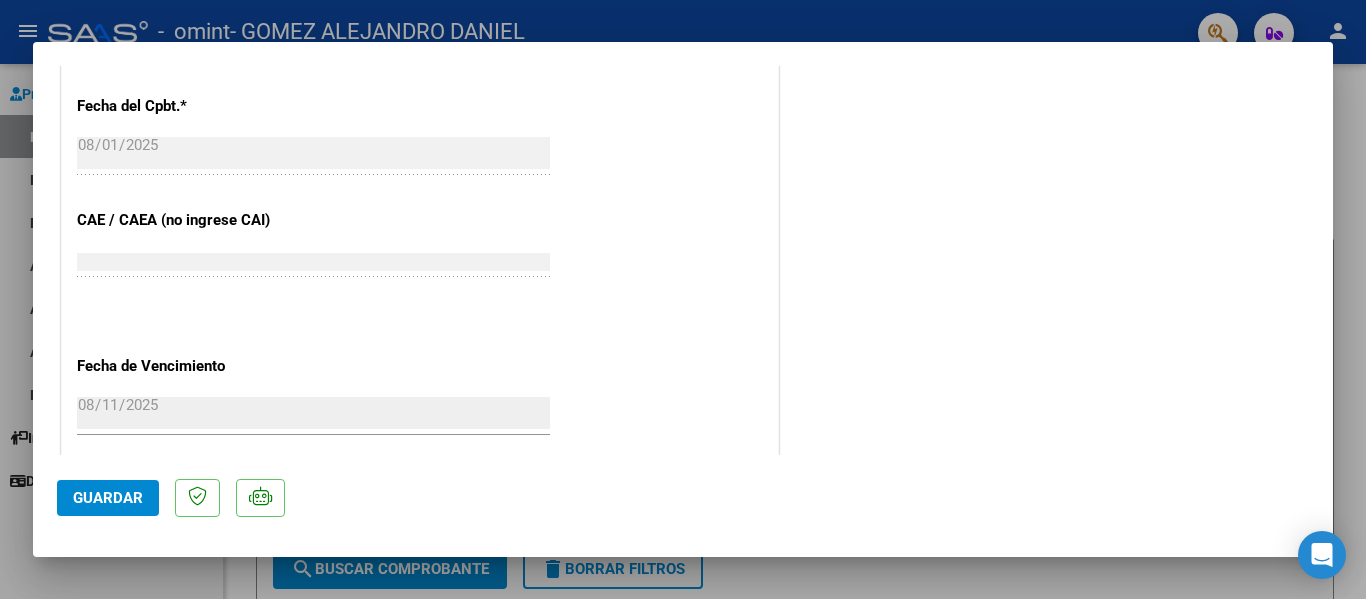 scroll, scrollTop: 1401, scrollLeft: 0, axis: vertical 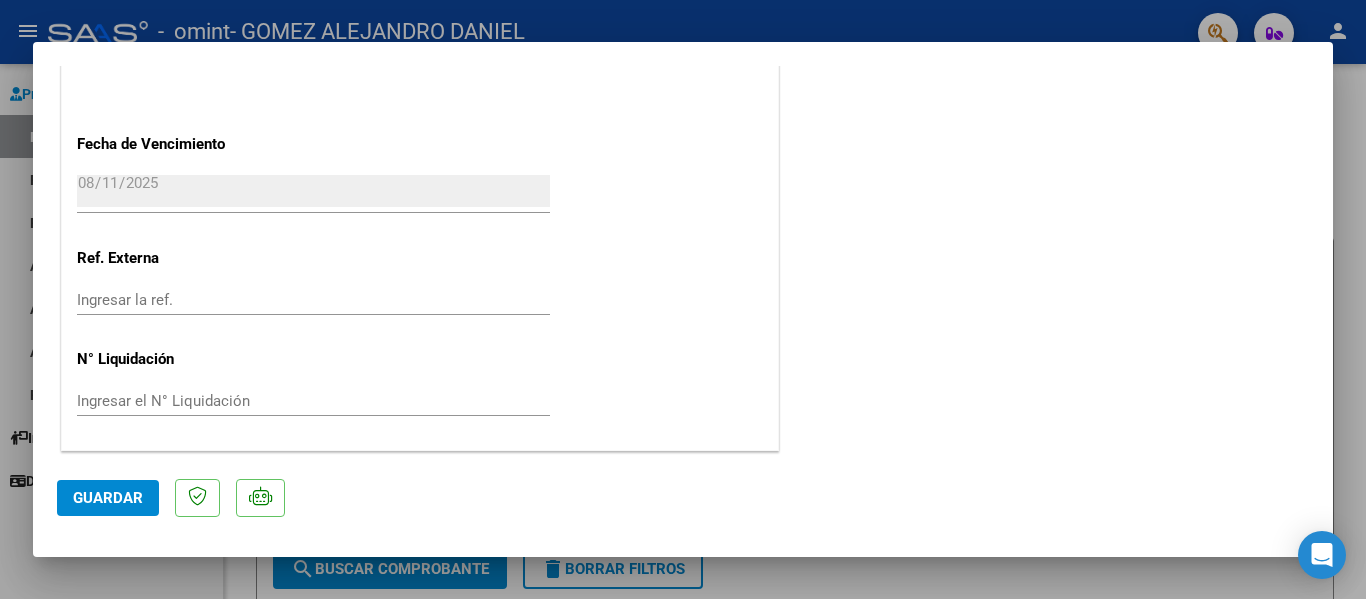 click on "Guardar" 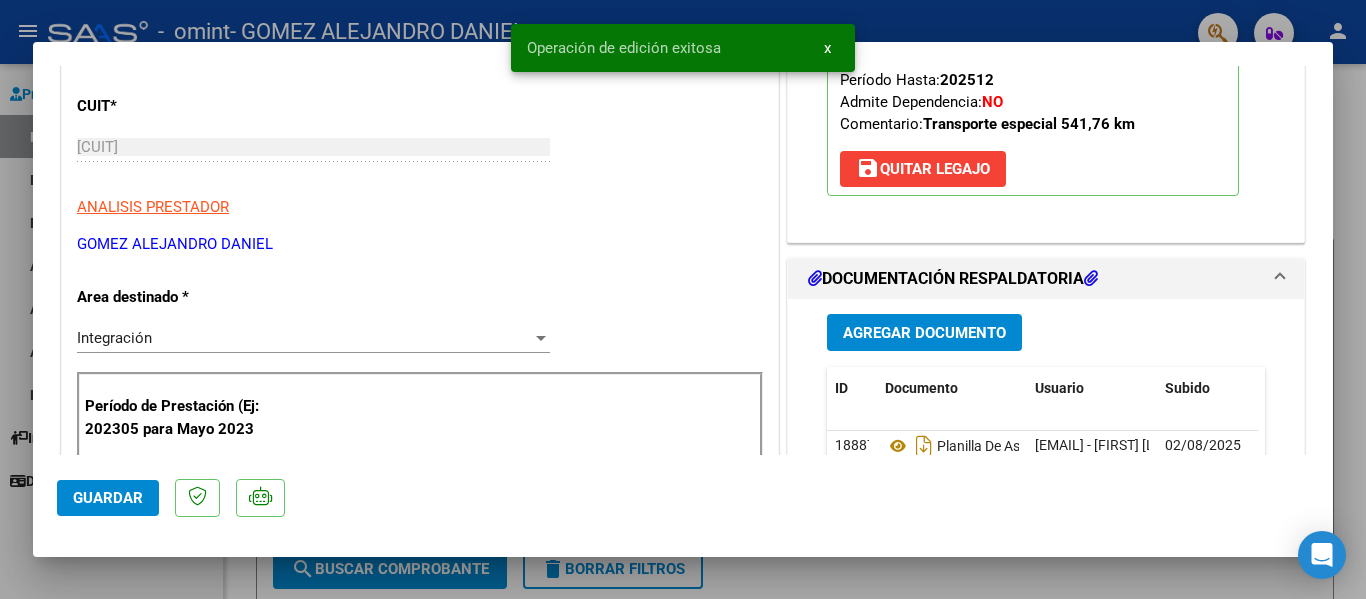 scroll, scrollTop: 0, scrollLeft: 0, axis: both 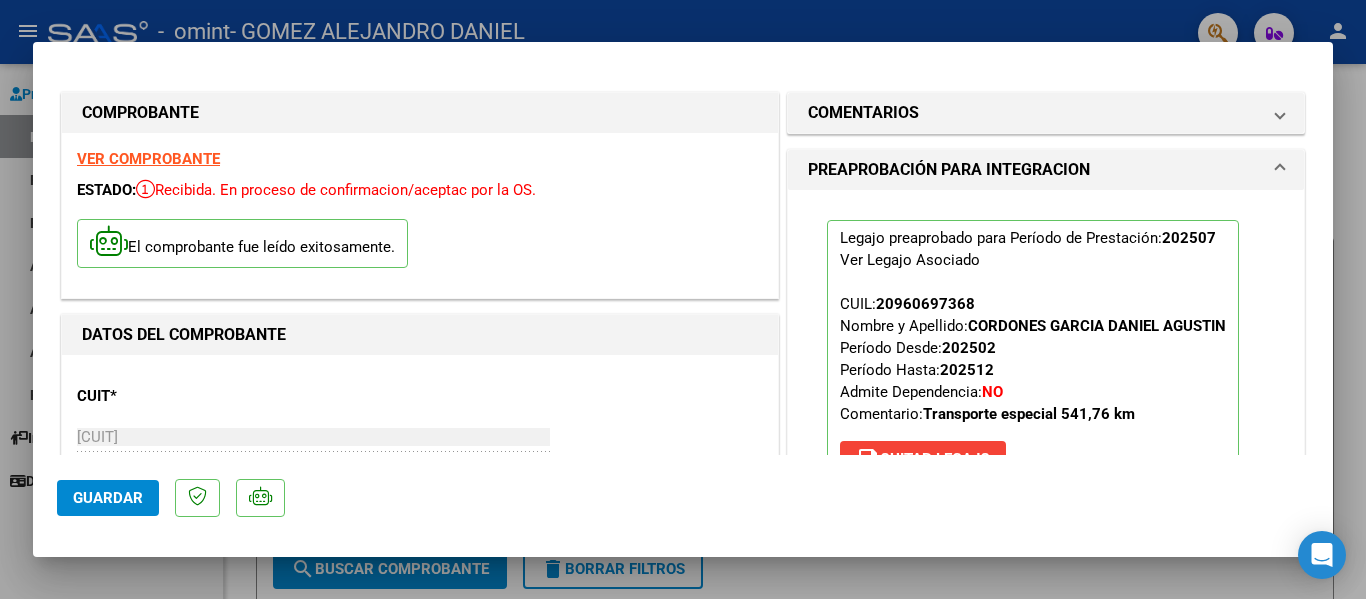 click at bounding box center [683, 299] 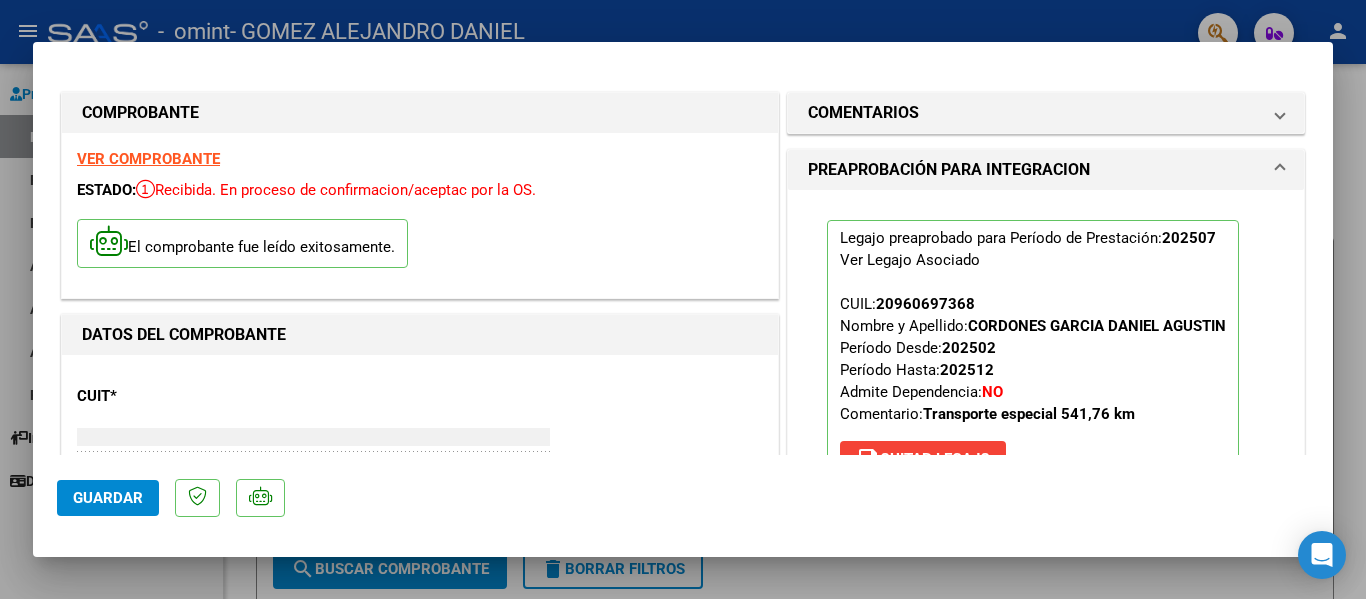 type on "$ 0,00" 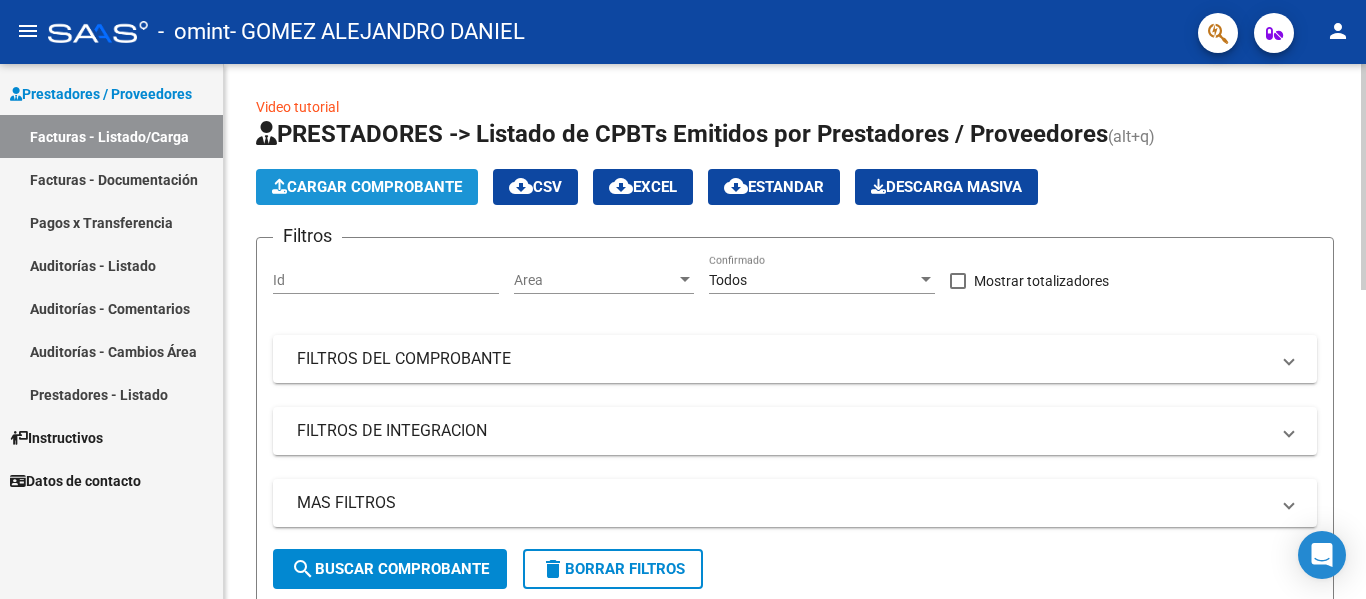click on "Cargar Comprobante" 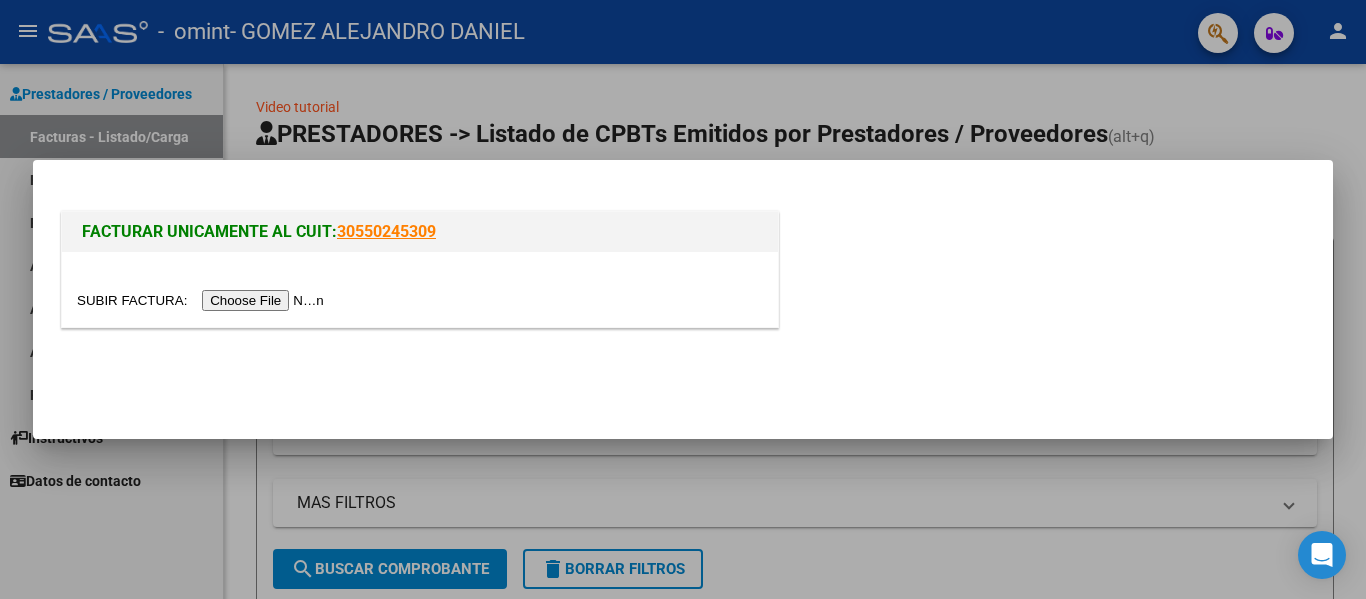 click at bounding box center (203, 300) 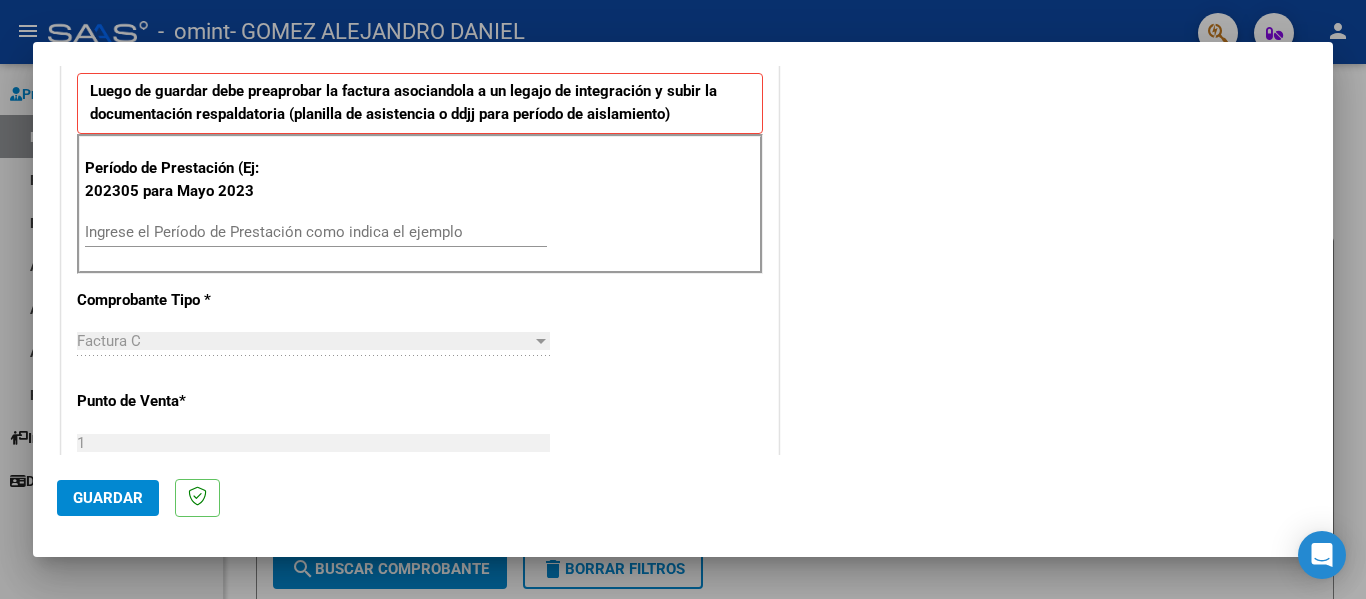 scroll, scrollTop: 515, scrollLeft: 0, axis: vertical 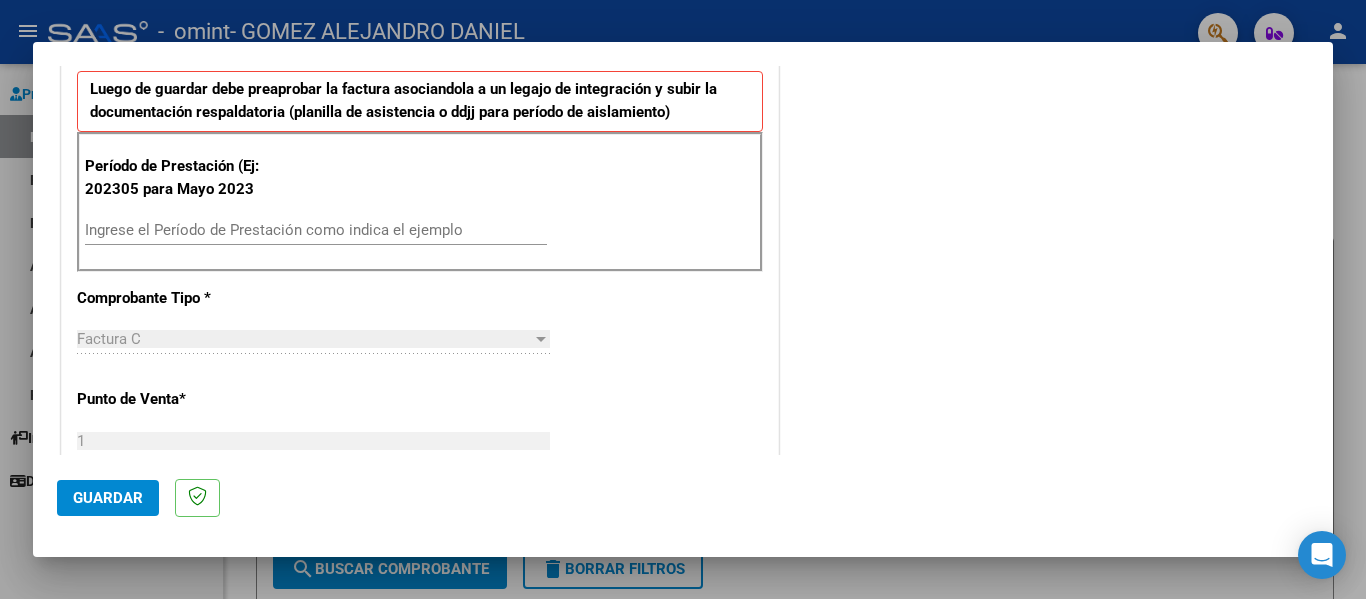 click on "Ingrese el Período de Prestación como indica el ejemplo" at bounding box center (316, 230) 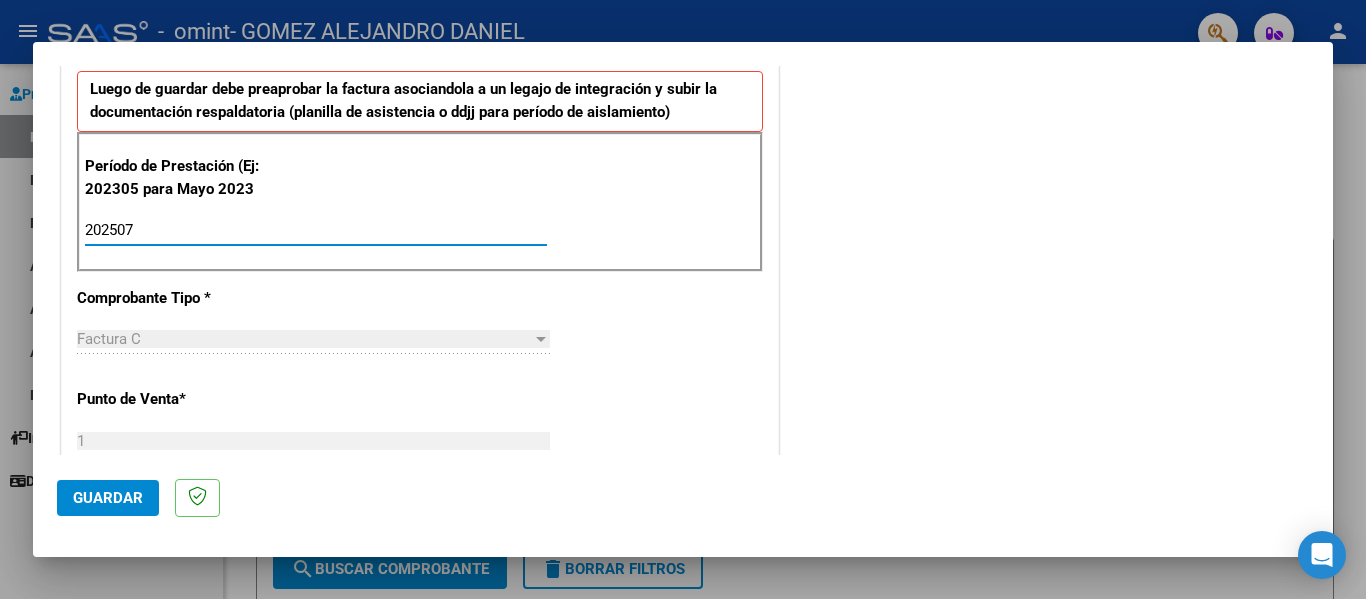 type on "202507" 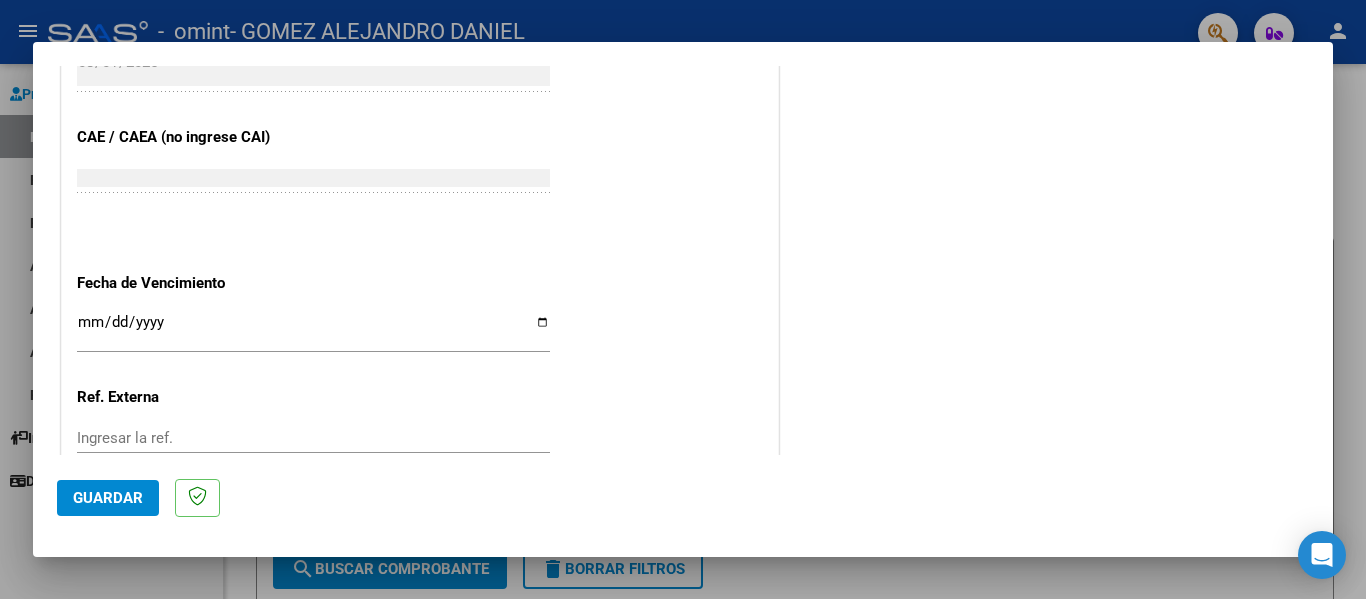 scroll, scrollTop: 1196, scrollLeft: 0, axis: vertical 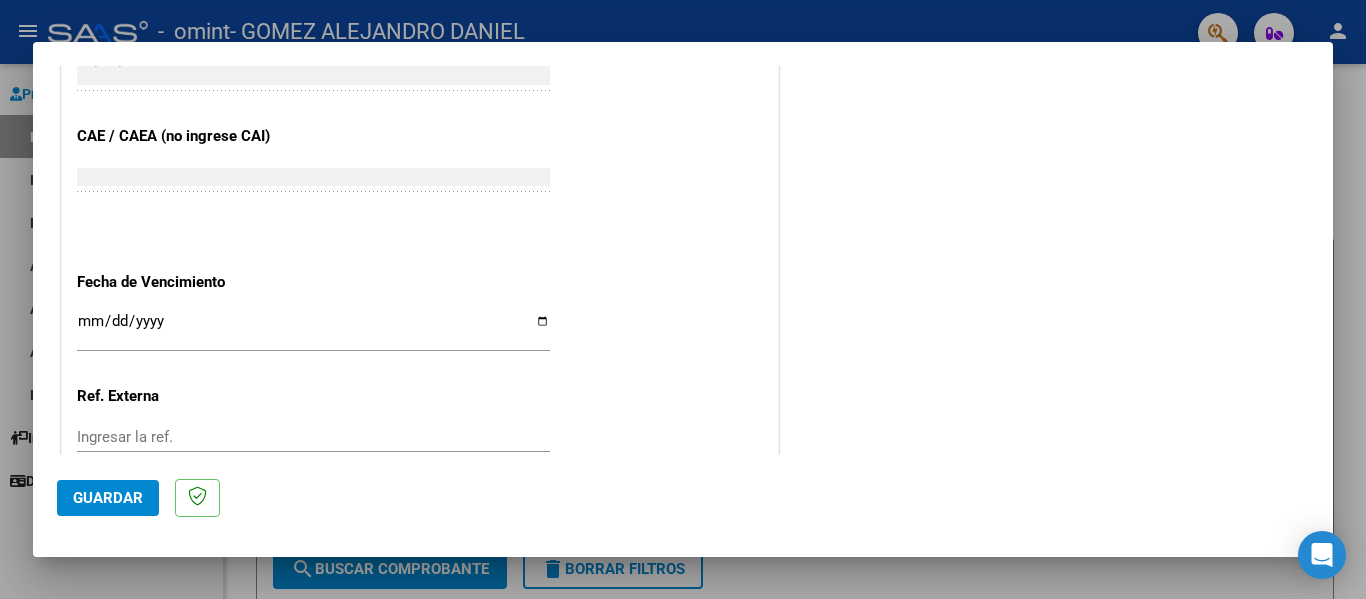 click on "Ingresar la fecha" at bounding box center [313, 329] 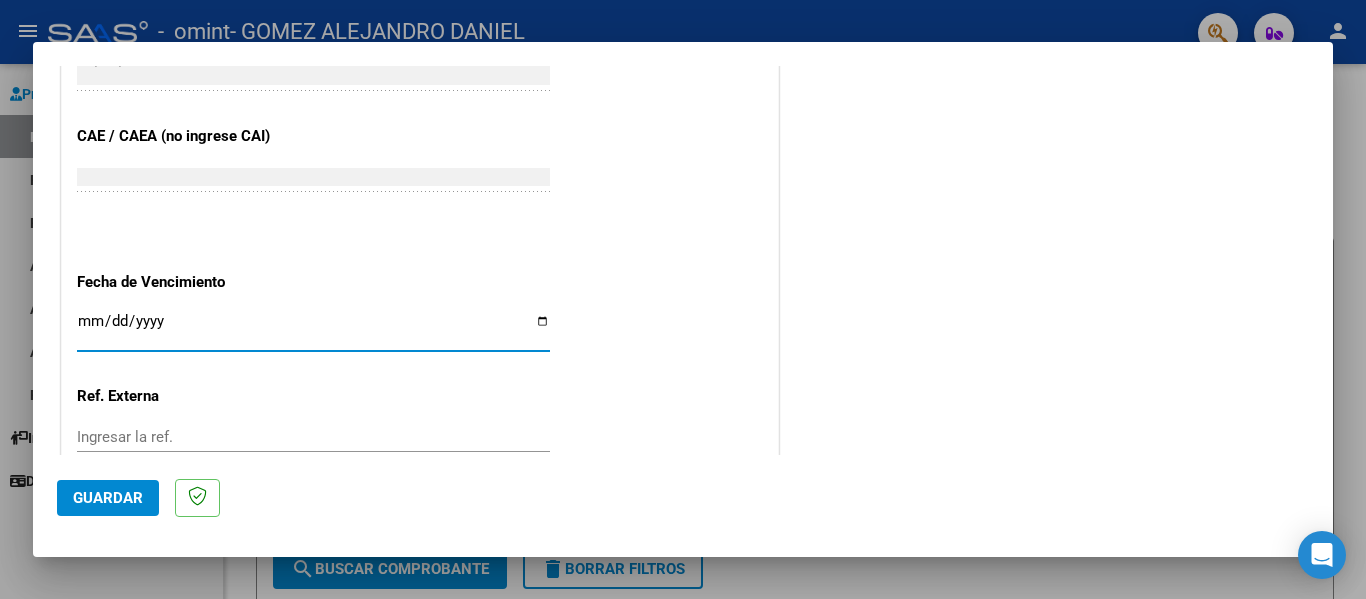 type on "2025-08-11" 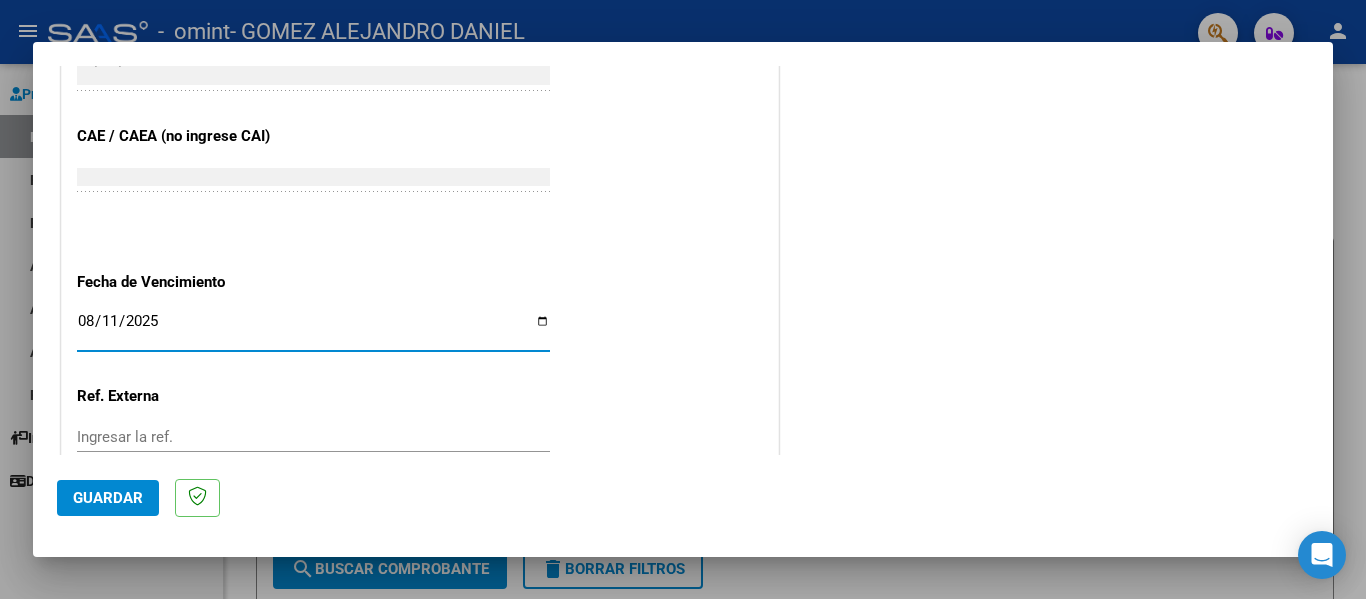 scroll, scrollTop: 1333, scrollLeft: 0, axis: vertical 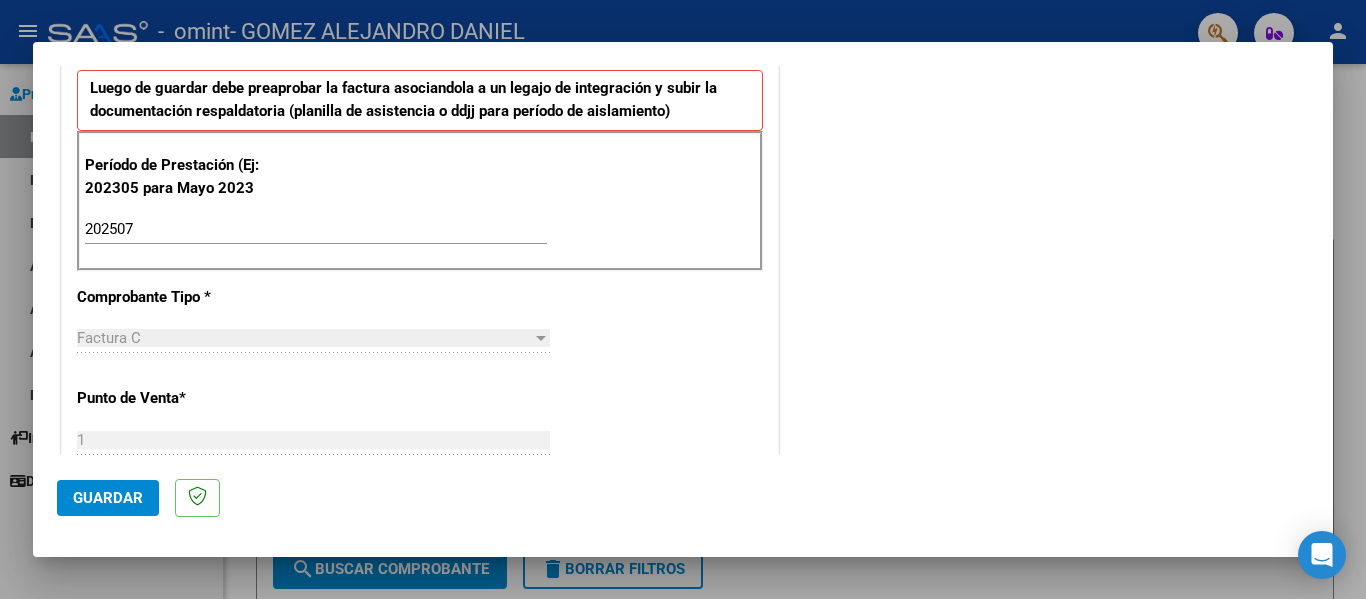 click on "Guardar" 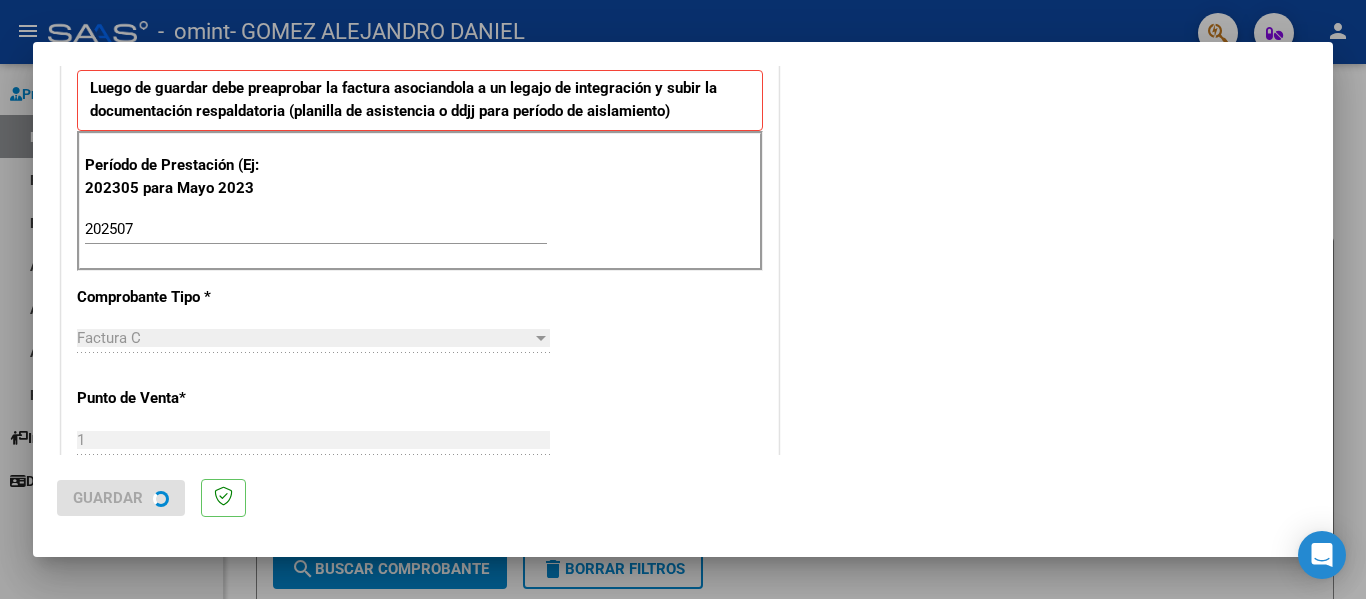 scroll, scrollTop: 0, scrollLeft: 0, axis: both 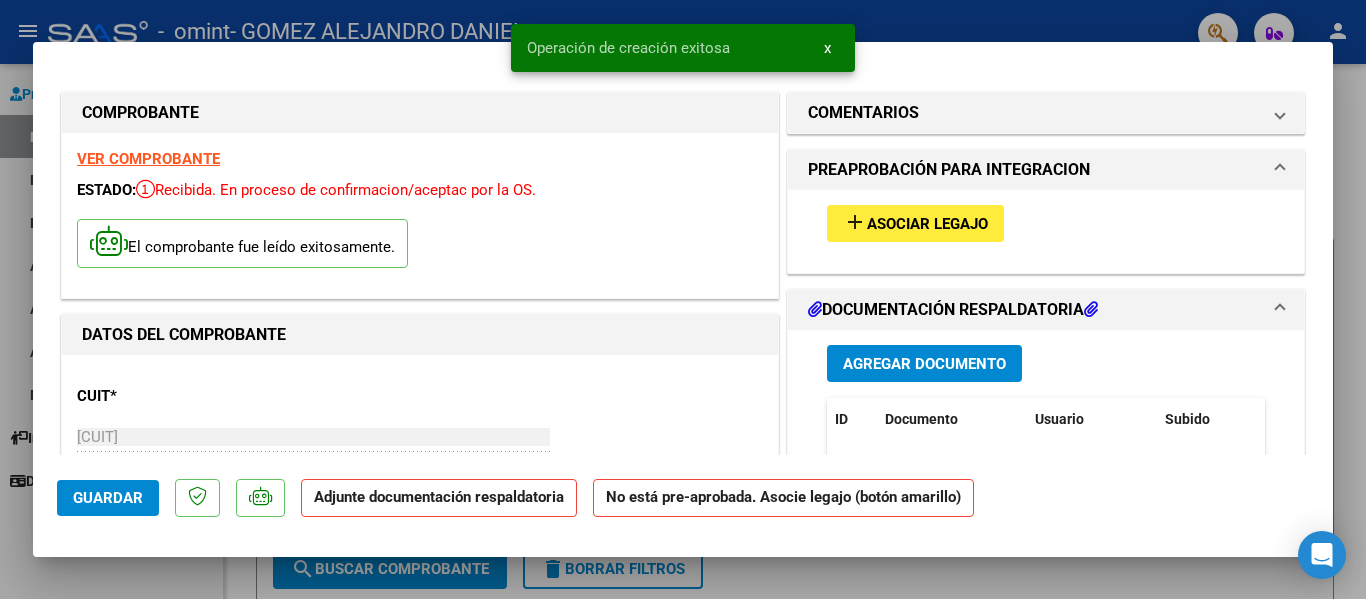 click on "Agregar Documento" at bounding box center [924, 363] 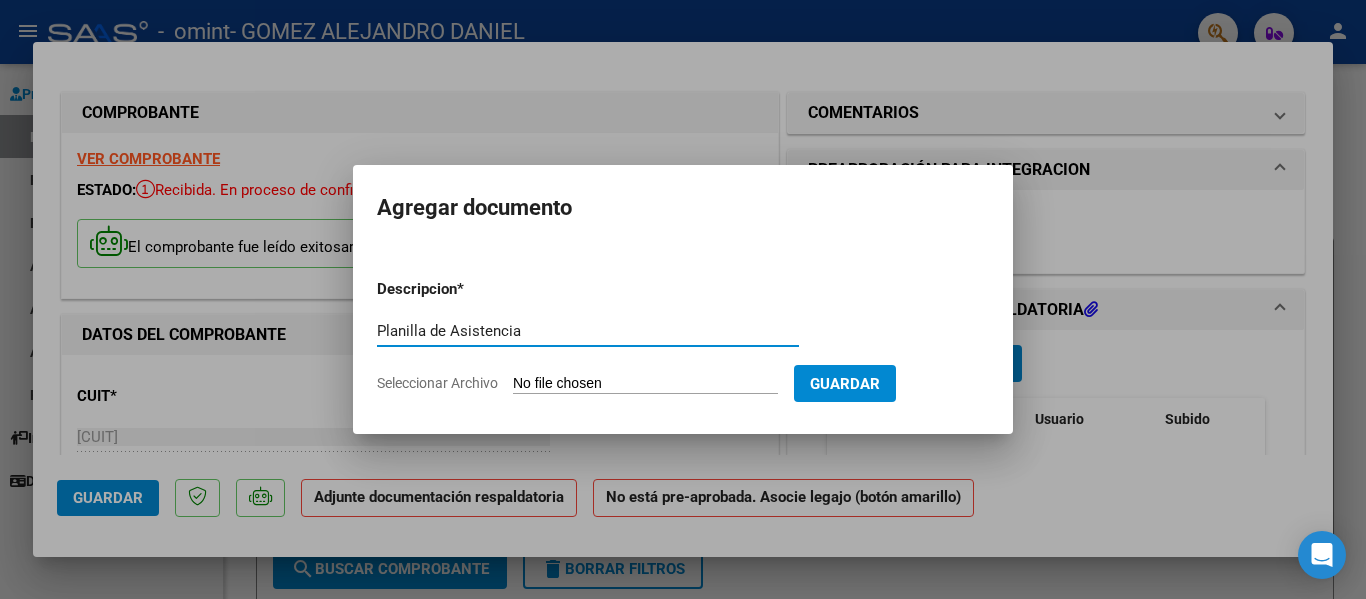 type on "Planilla de Asistencia" 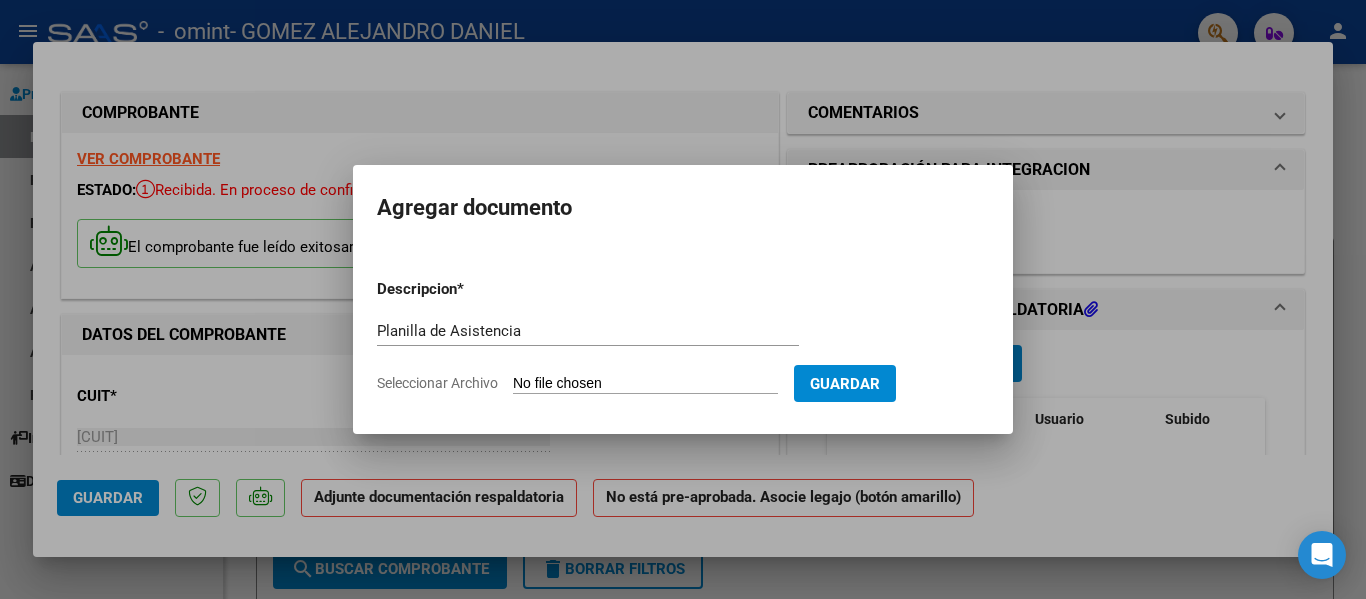 click on "Seleccionar Archivo" at bounding box center (645, 384) 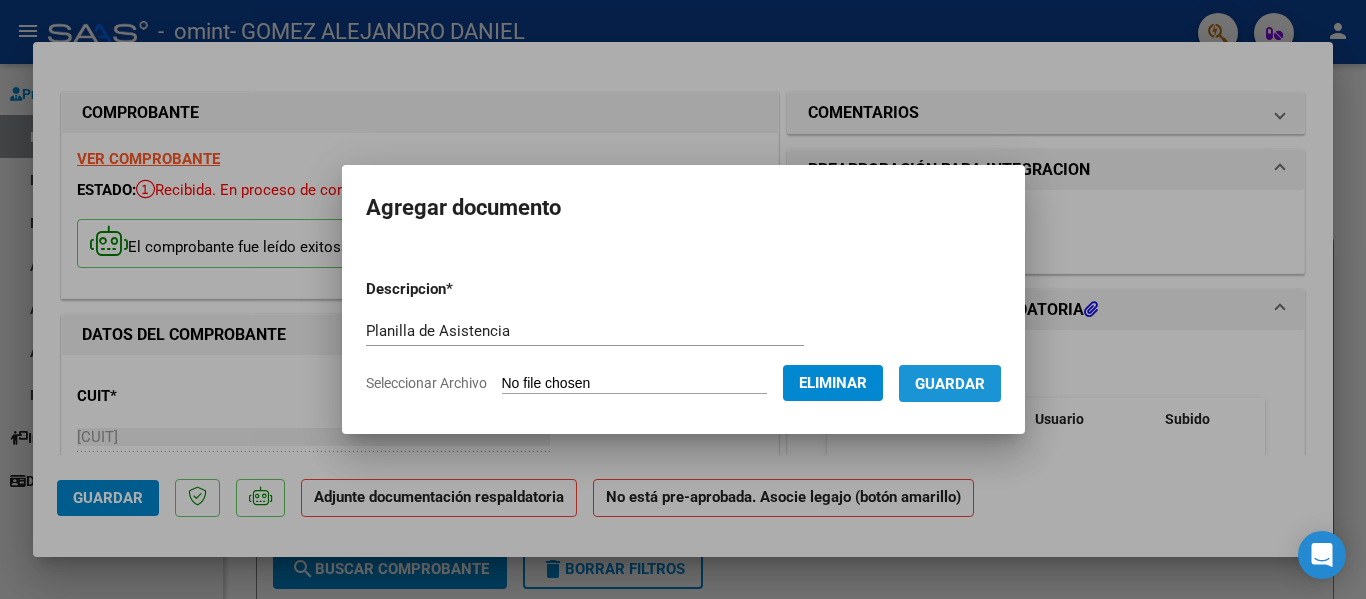 click on "Guardar" at bounding box center (950, 384) 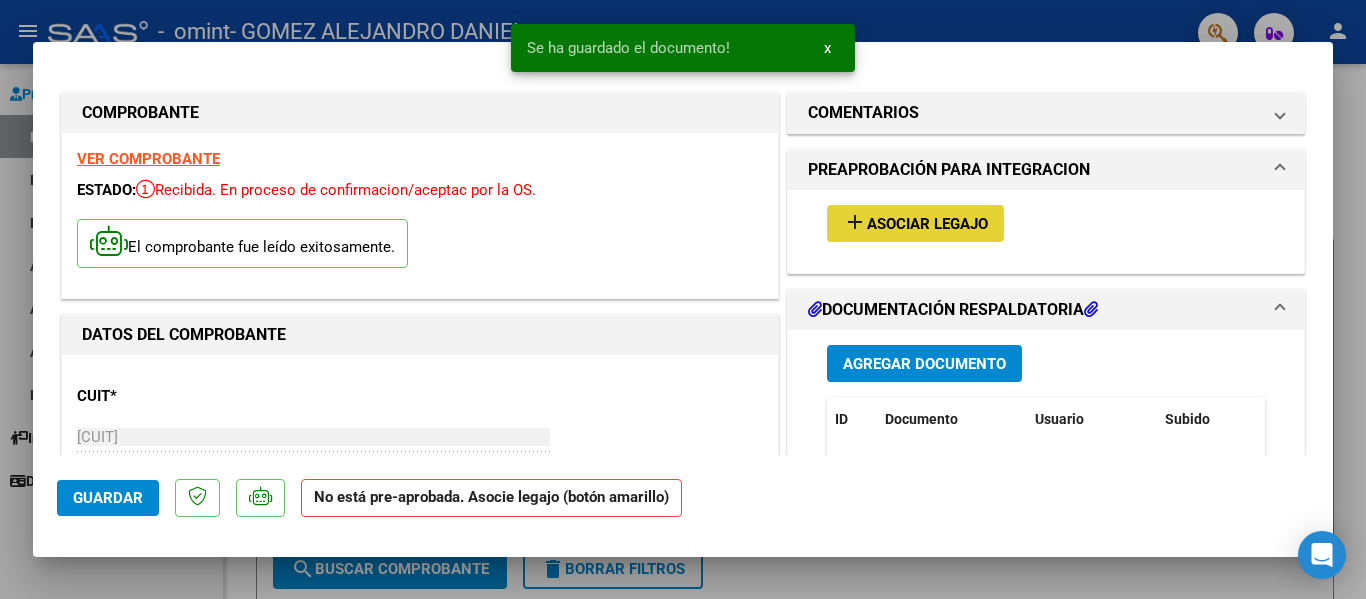 click on "Asociar Legajo" at bounding box center (927, 224) 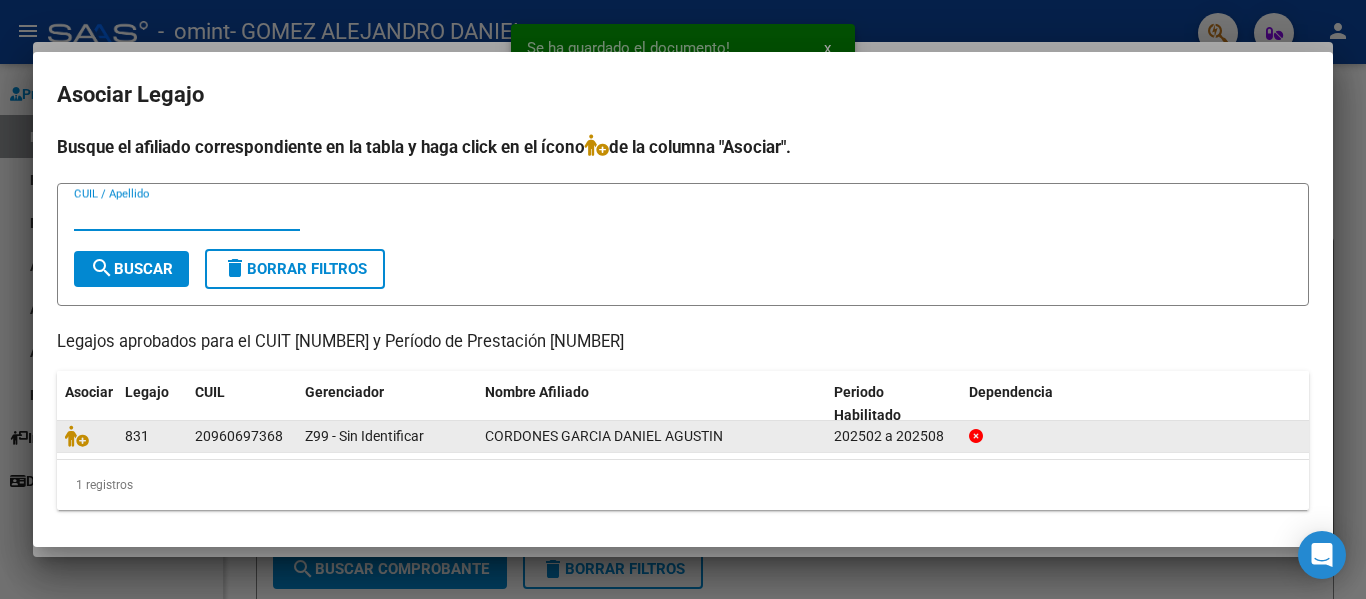scroll, scrollTop: 4, scrollLeft: 0, axis: vertical 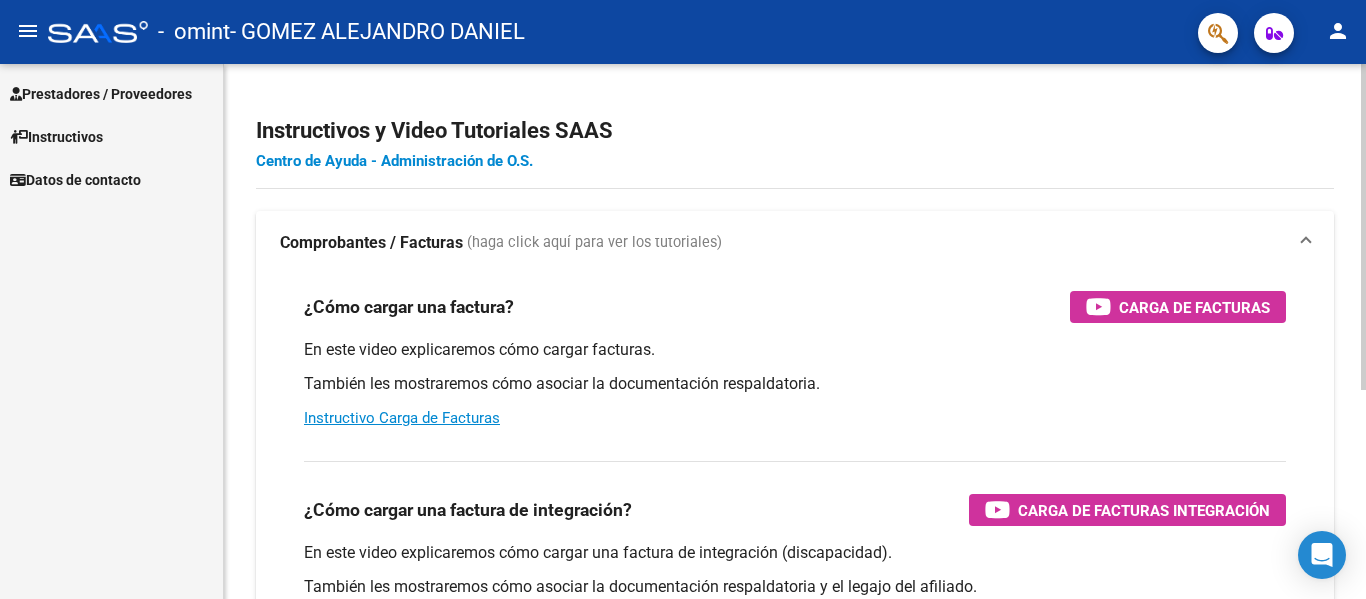 drag, startPoint x: 353, startPoint y: 311, endPoint x: 293, endPoint y: 164, distance: 158.77342 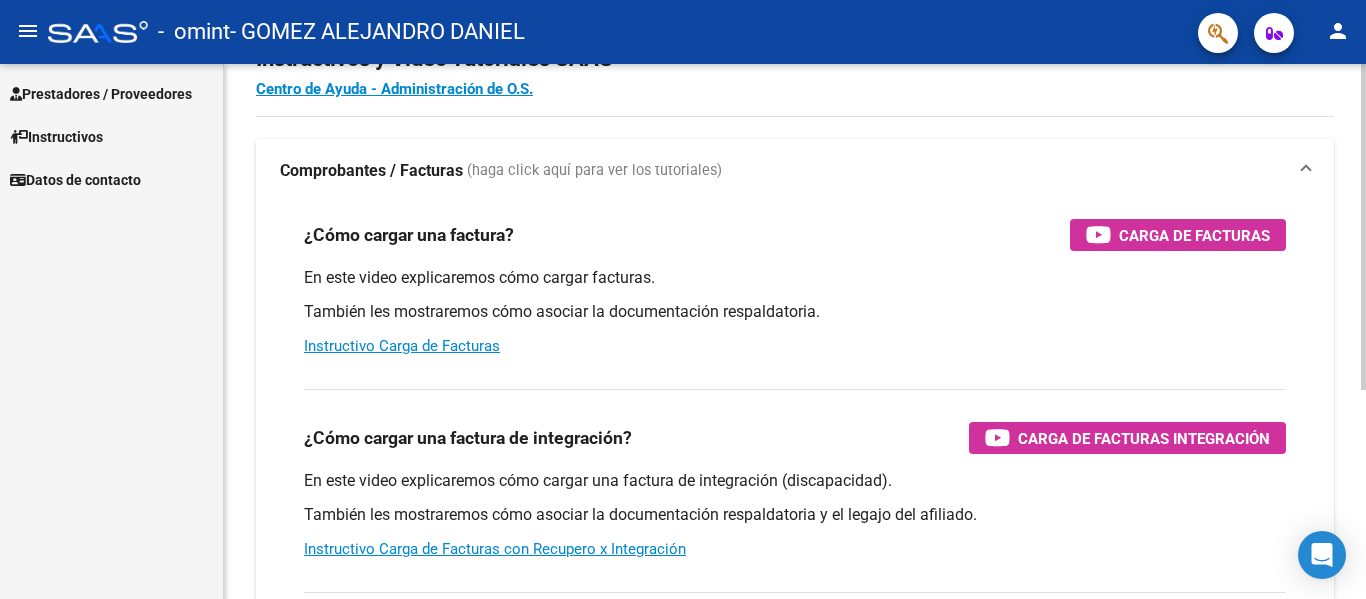 scroll, scrollTop: 73, scrollLeft: 0, axis: vertical 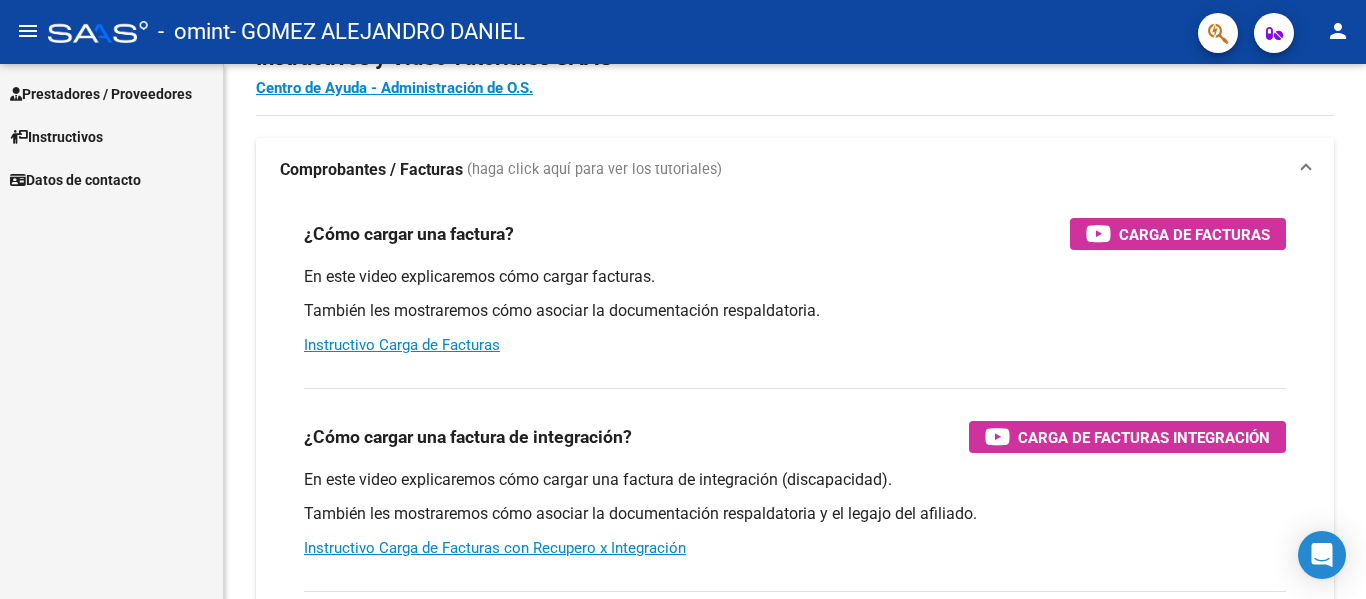 click on "Prestadores / Proveedores" at bounding box center (101, 94) 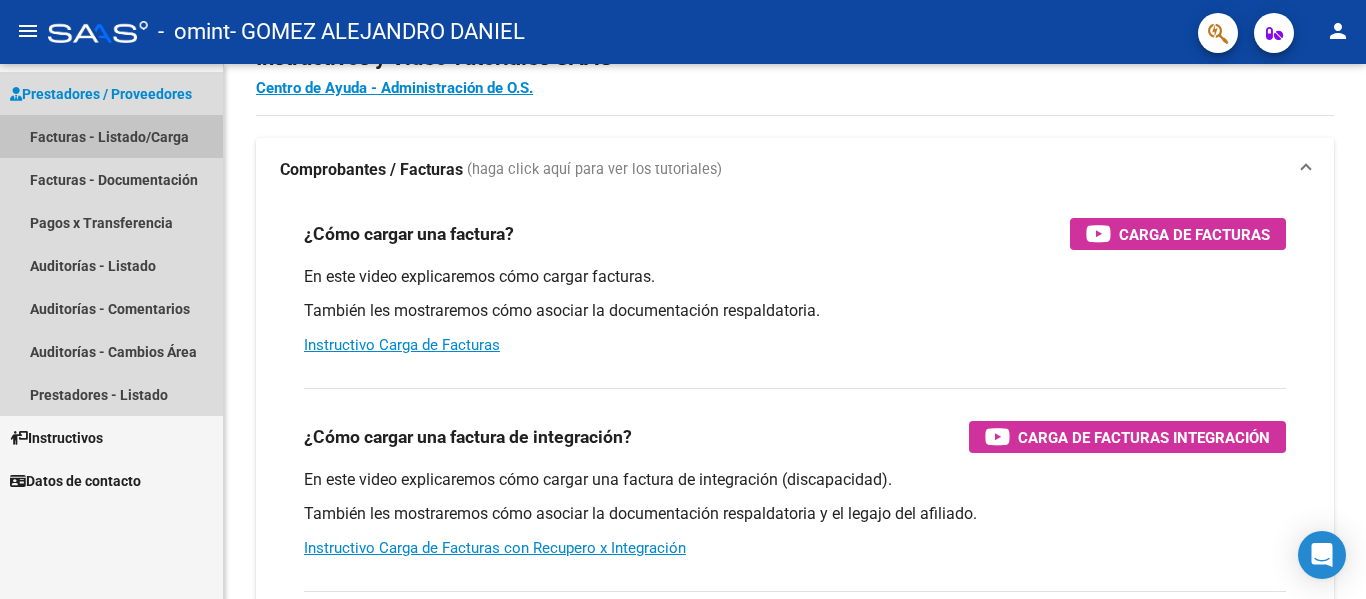 click on "Facturas - Listado/Carga" at bounding box center (111, 136) 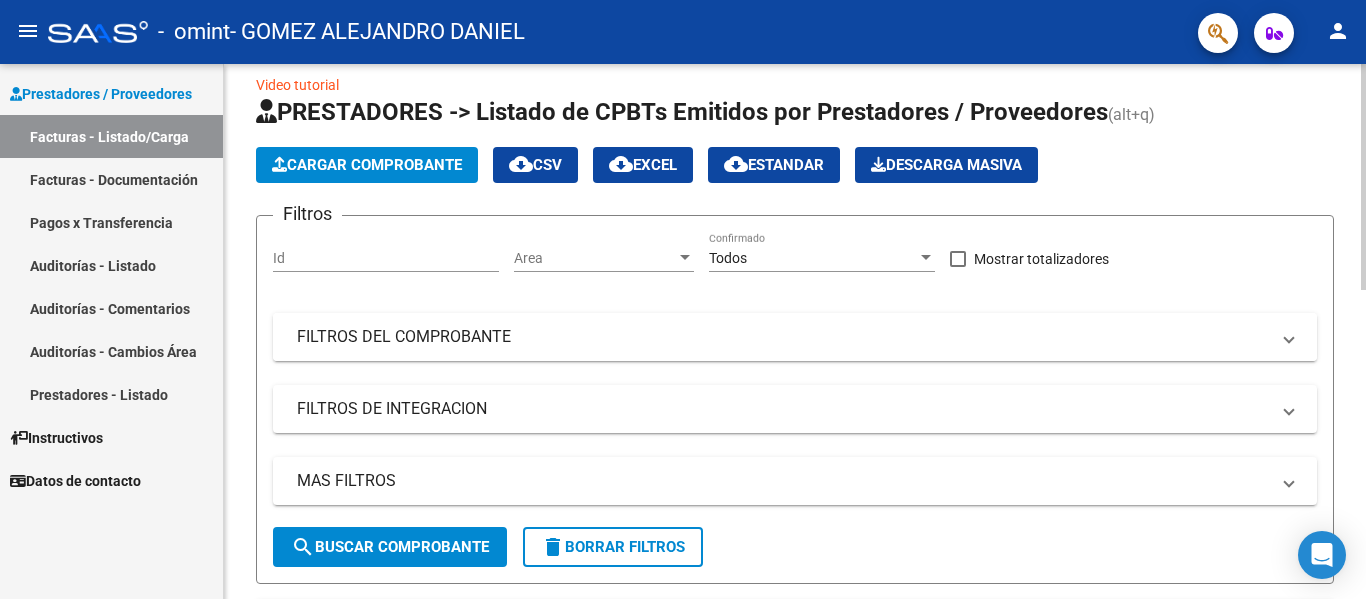 scroll, scrollTop: 12, scrollLeft: 0, axis: vertical 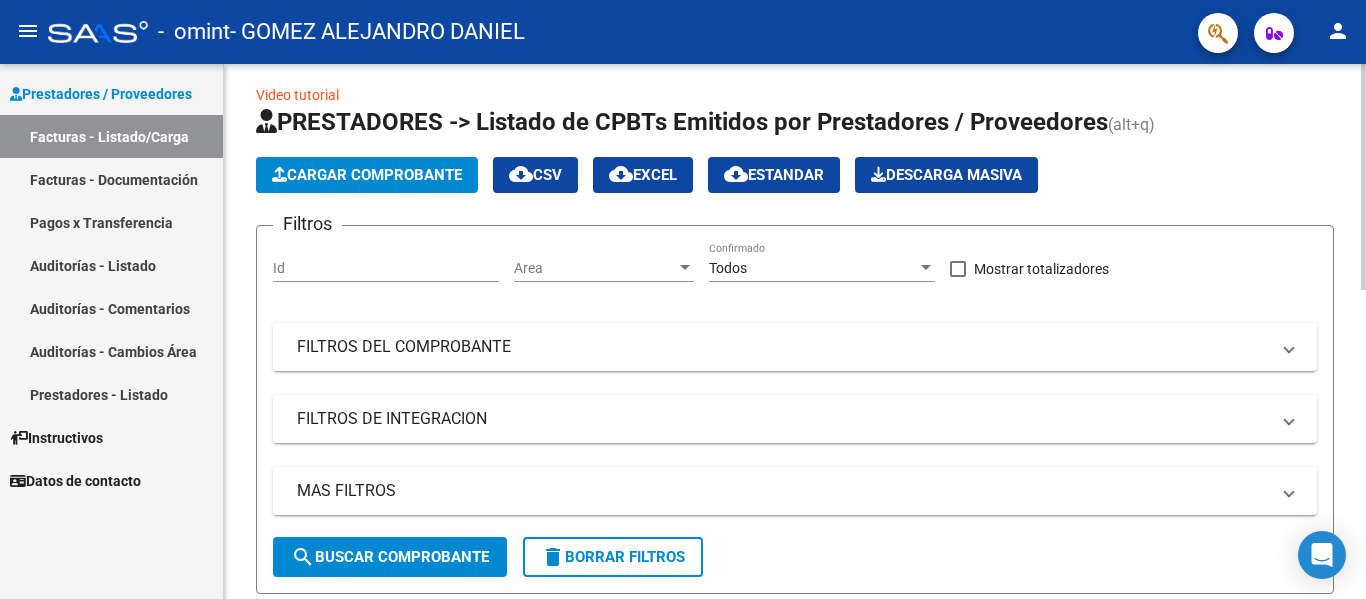 click on "Filtros Id Area Area Todos Confirmado   Mostrar totalizadores   FILTROS DEL COMPROBANTE  Comprobante Tipo Comprobante Tipo Start date – End date Fec. Comprobante Desde / Hasta Días Emisión Desde(cant. días) Días Emisión Hasta(cant. días) CUIT / Razón Social Pto. Venta Nro. Comprobante Código SSS CAE Válido CAE Válido Todos Cargado Módulo Hosp. Todos Tiene facturacion Apócrifa Hospital Refes  FILTROS DE INTEGRACION  Período De Prestación Campos del Archivo de Rendición Devuelto x SSS (dr_envio) Todos Rendido x SSS (dr_envio) Tipo de Registro Tipo de Registro Período Presentación Período Presentación Campos del Legajo Asociado (preaprobación) Afiliado Legajo (cuil/nombre) Todos Solo facturas preaprobadas  MAS FILTROS  Todos Con Doc. Respaldatoria Todos Con Trazabilidad Todos Asociado a Expediente Sur Auditoría Auditoría Auditoría Id Start date – End date Auditoría Confirmada Desde / Hasta Start date – End date Fec. Rec. Desde / Hasta Start date – End date Start date – End date" 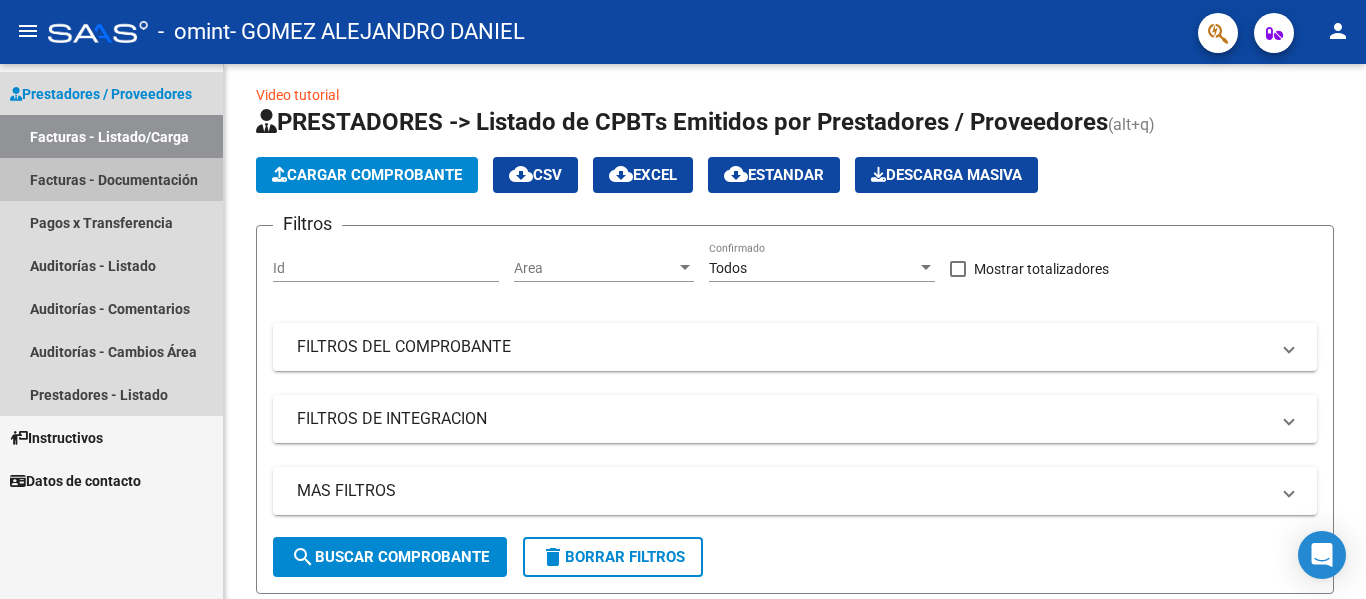 click on "Facturas - Documentación" at bounding box center (111, 179) 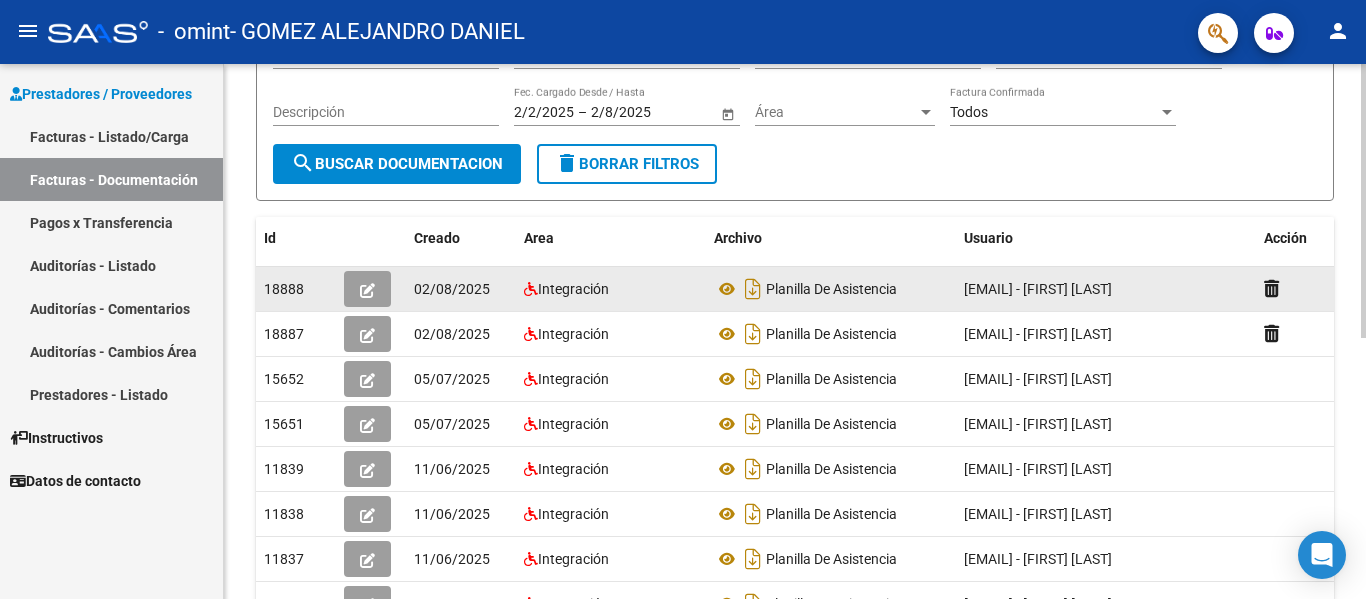 scroll, scrollTop: 204, scrollLeft: 0, axis: vertical 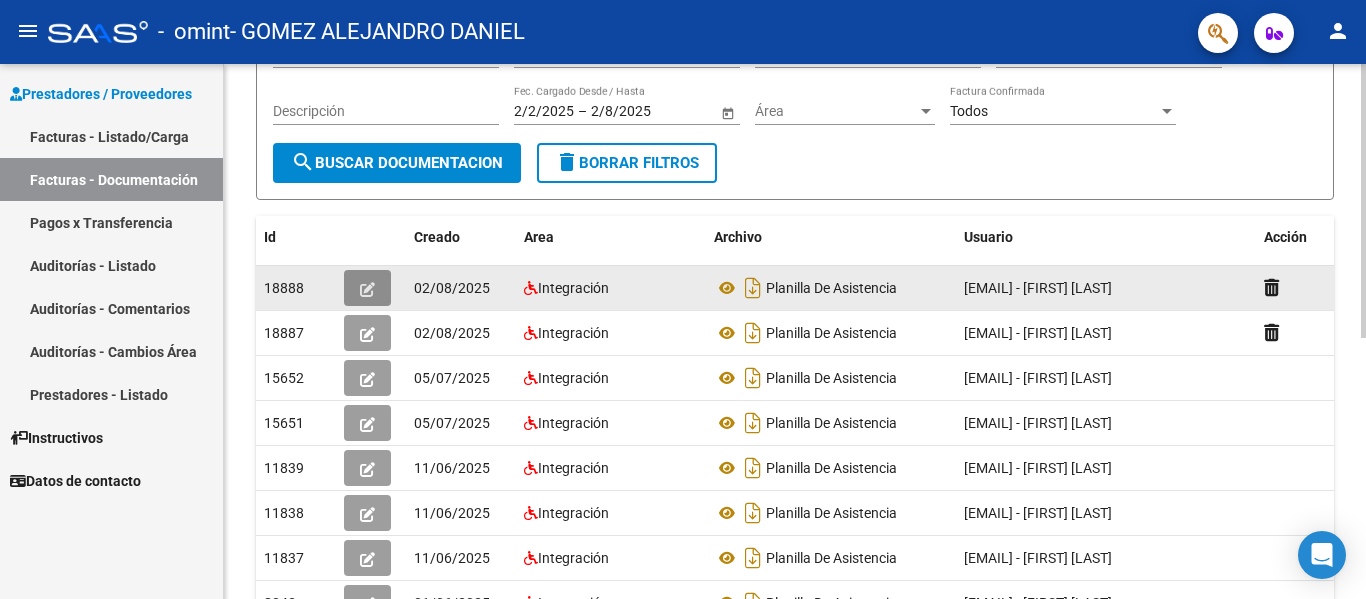 click 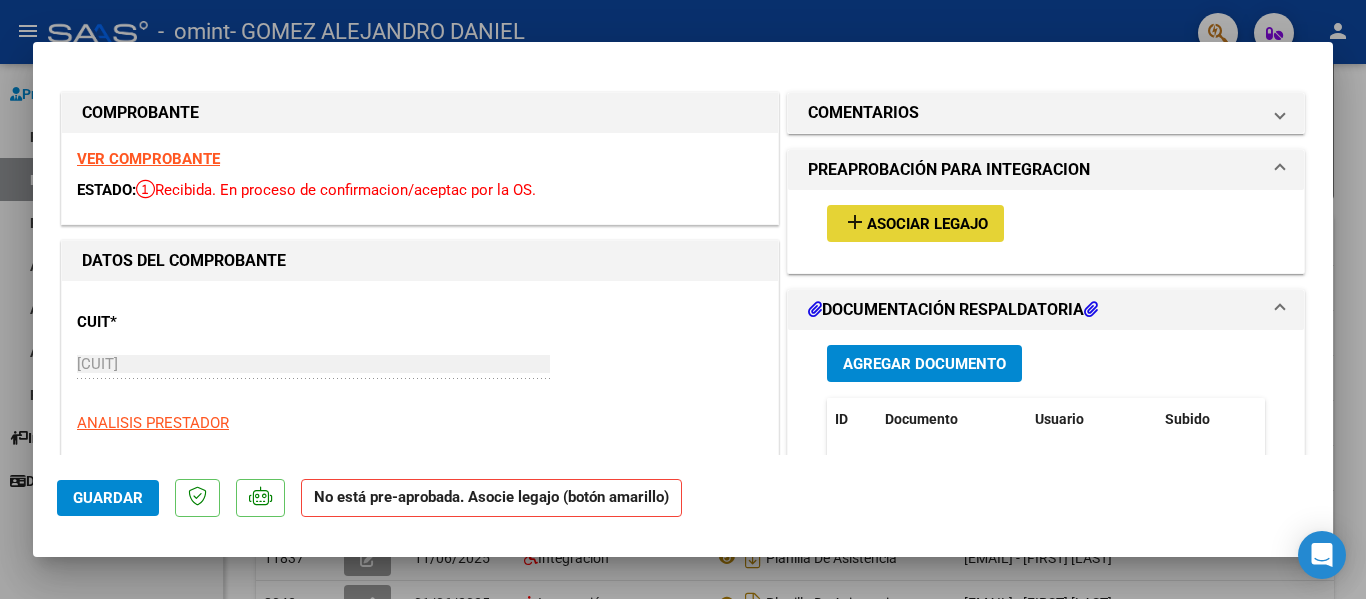click on "Asociar Legajo" at bounding box center [927, 224] 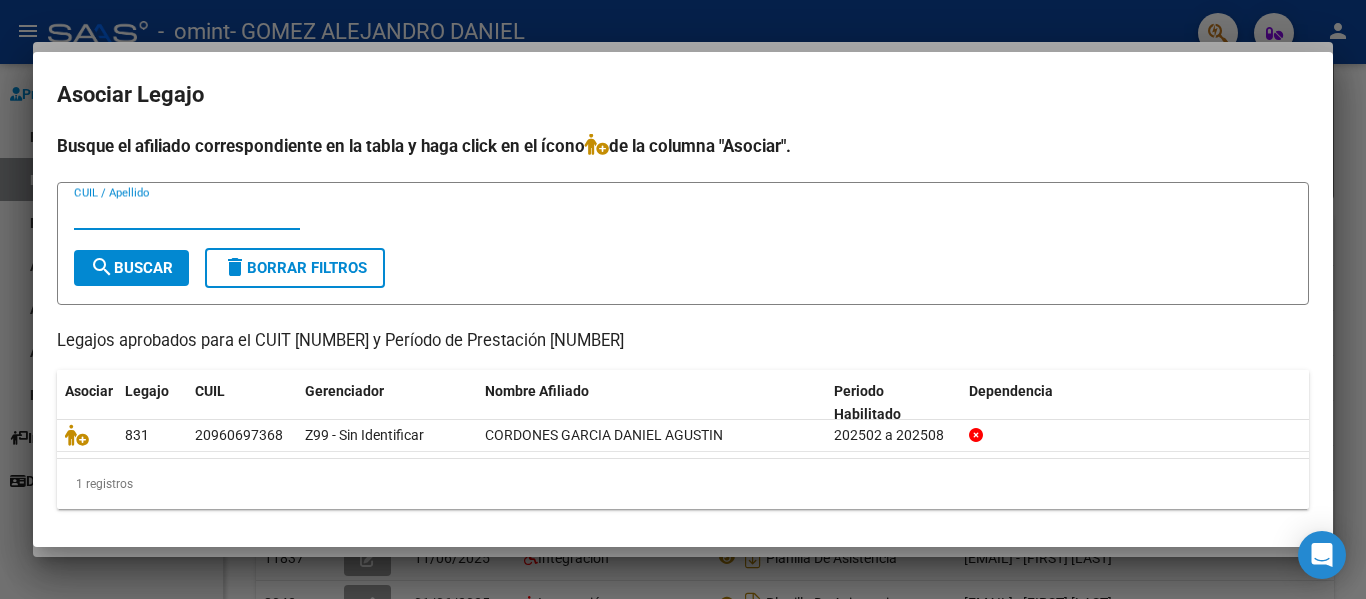 scroll, scrollTop: 0, scrollLeft: 0, axis: both 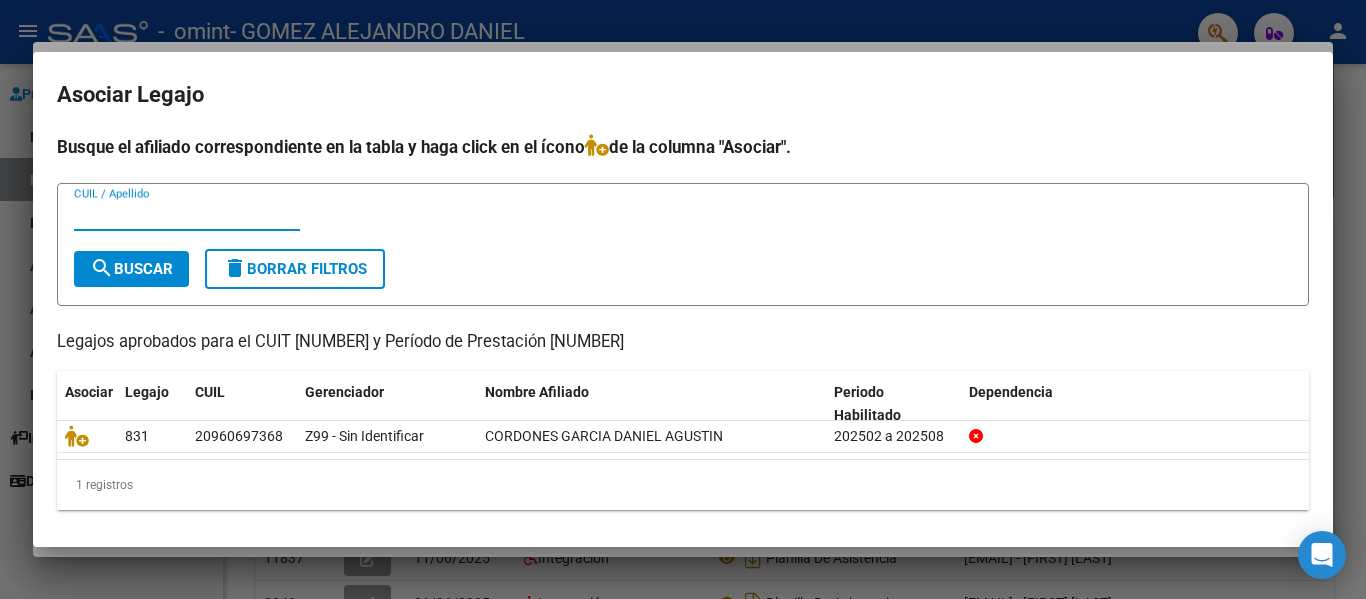click at bounding box center (683, 299) 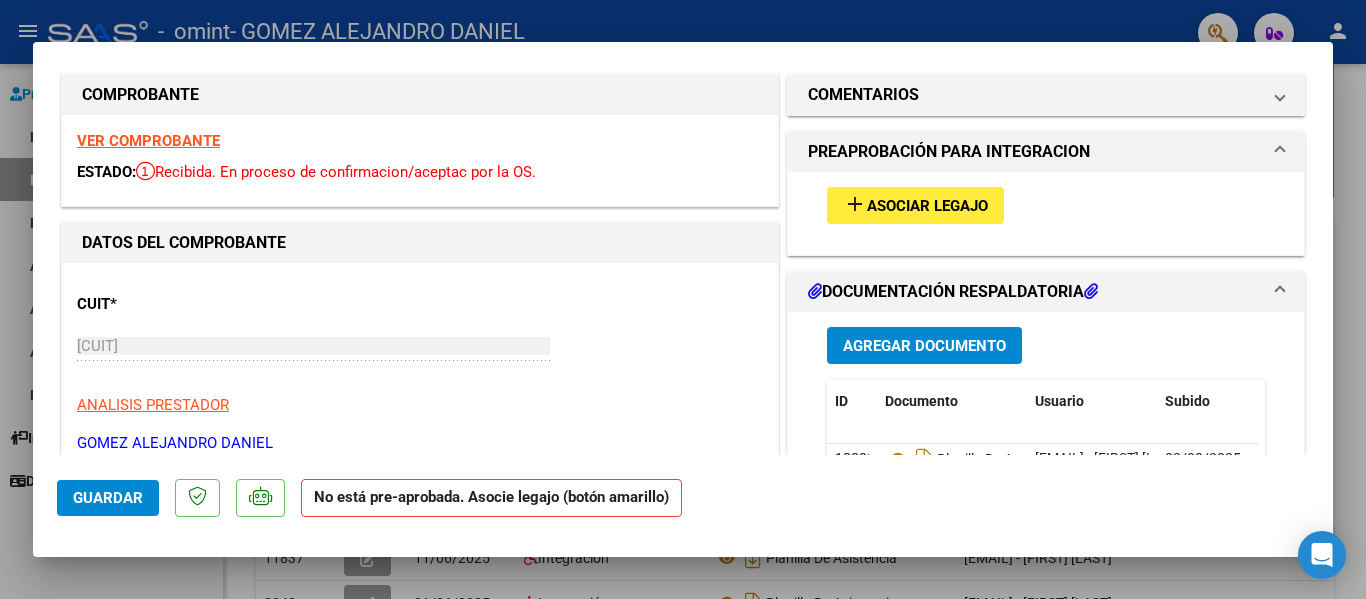scroll, scrollTop: 0, scrollLeft: 0, axis: both 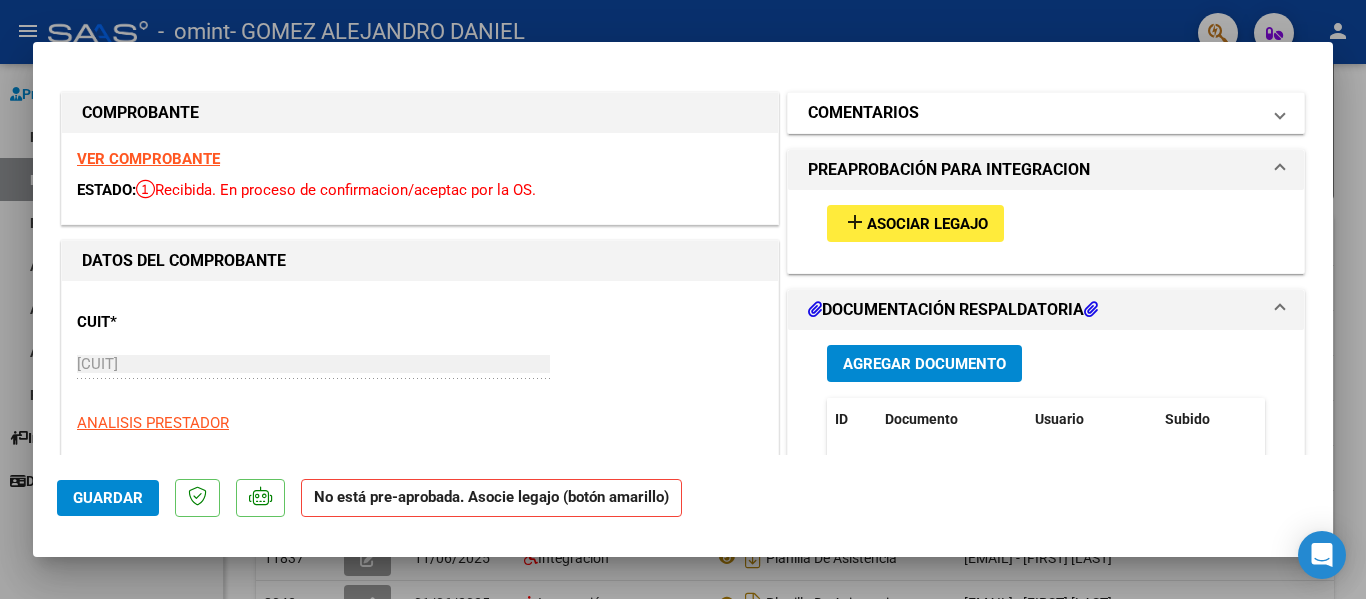 click on "COMENTARIOS" at bounding box center [1042, 113] 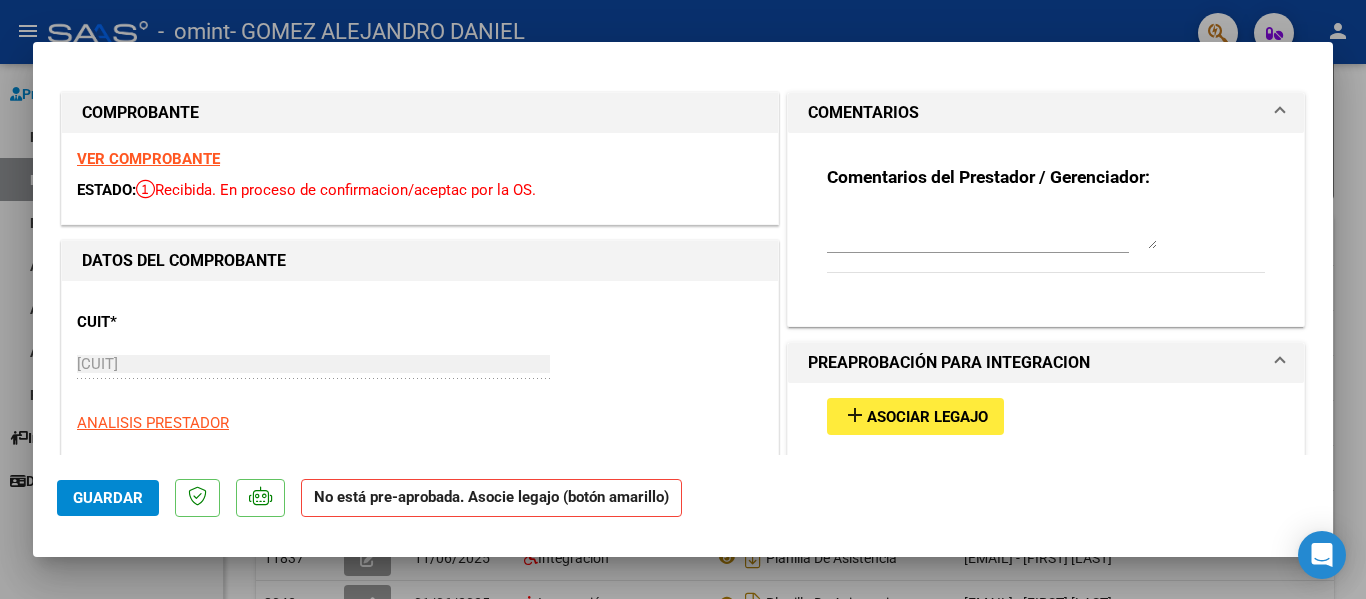 click at bounding box center (992, 229) 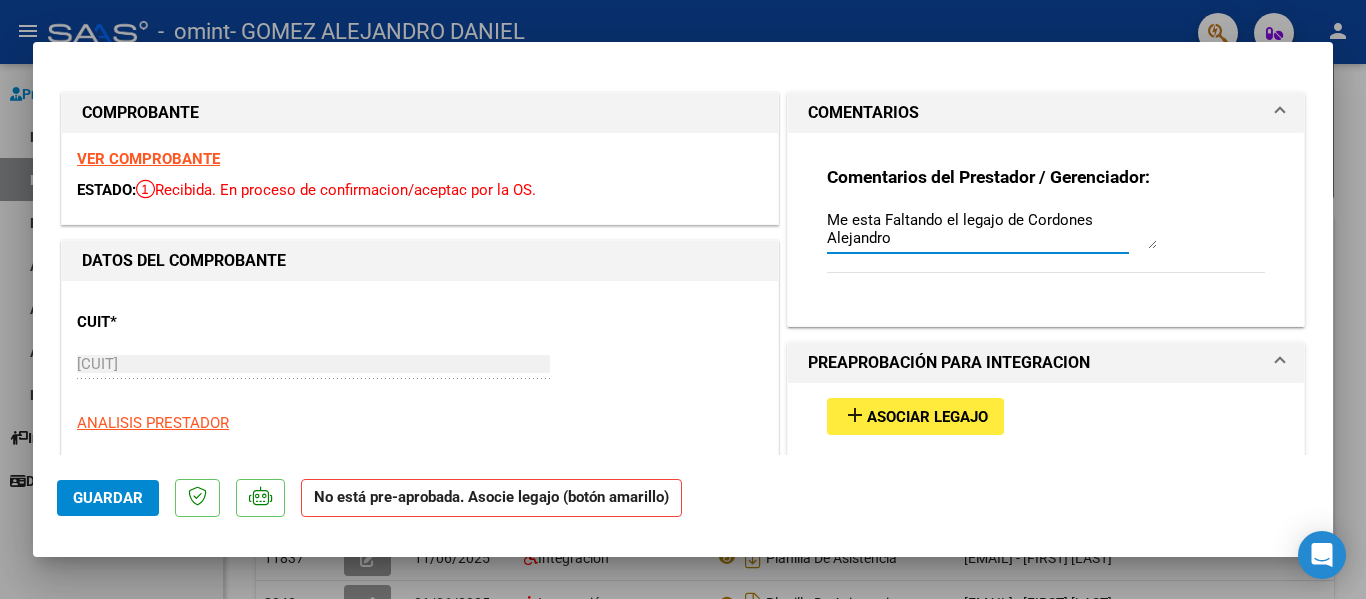 click on "Me esta Faltando el legajo de Cordones Alejandro" at bounding box center [992, 229] 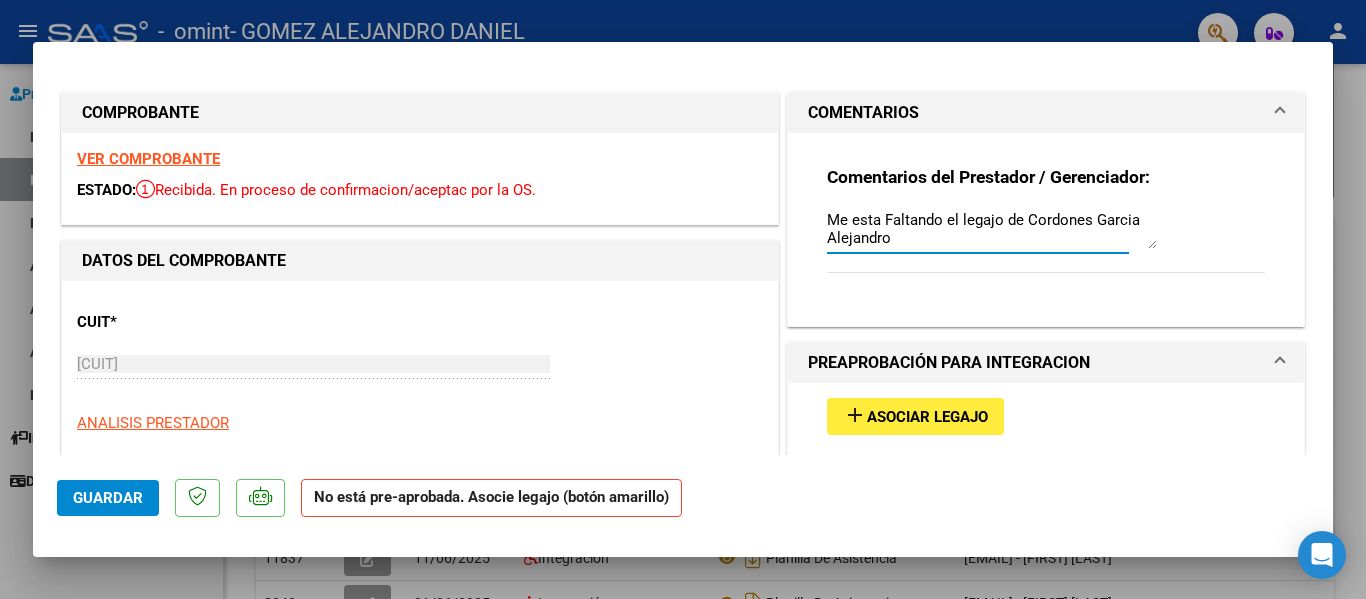click on "Me esta Faltando el legajo de Cordones Garcia Alejandro" at bounding box center (992, 229) 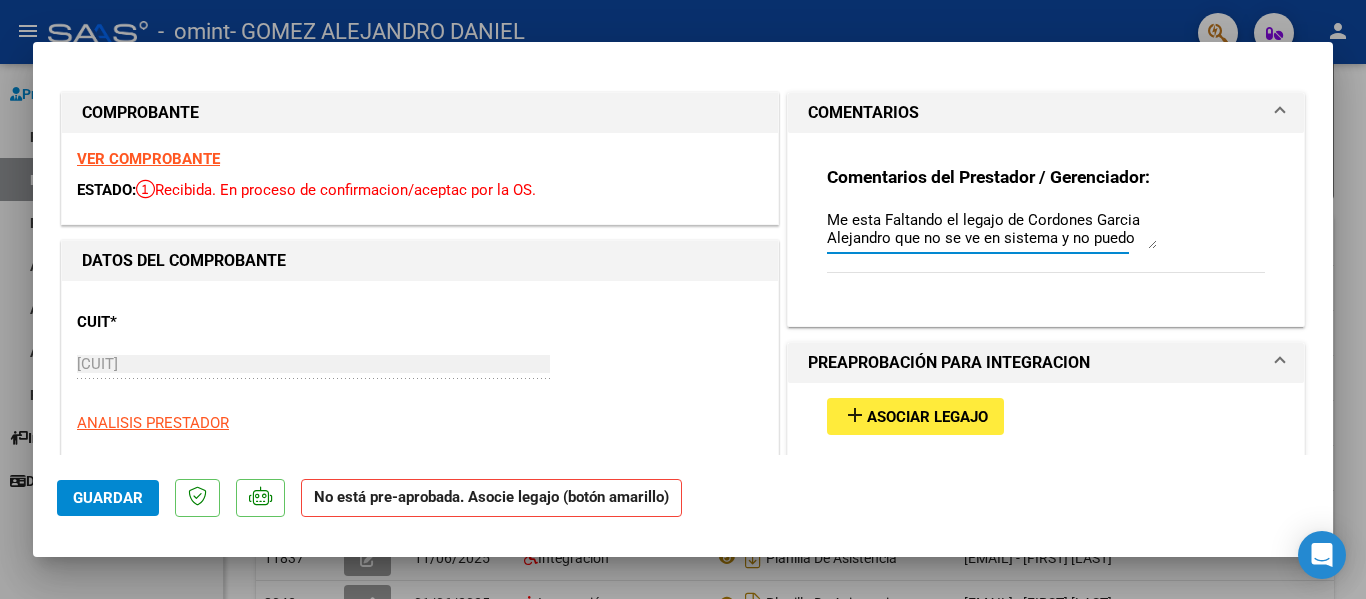 scroll, scrollTop: 17, scrollLeft: 0, axis: vertical 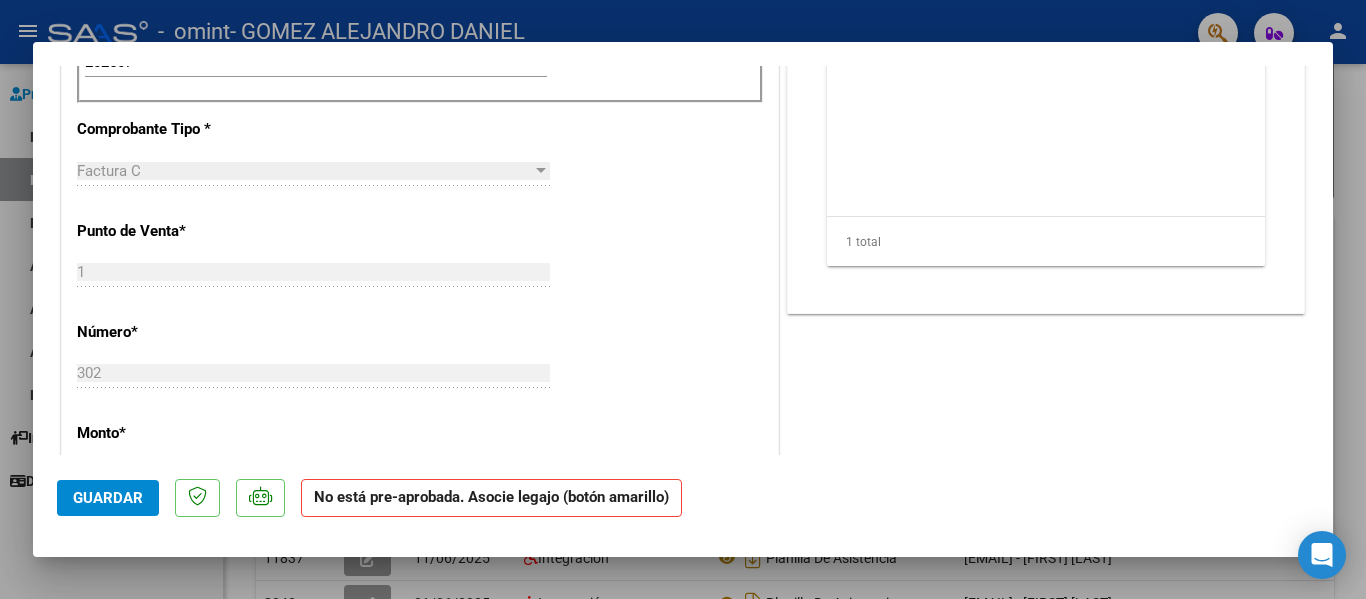 type on "Me esta Faltando el legajo de Cordones Garcia Alejandro que no se ve en sistema y no puedo asociar el mismo" 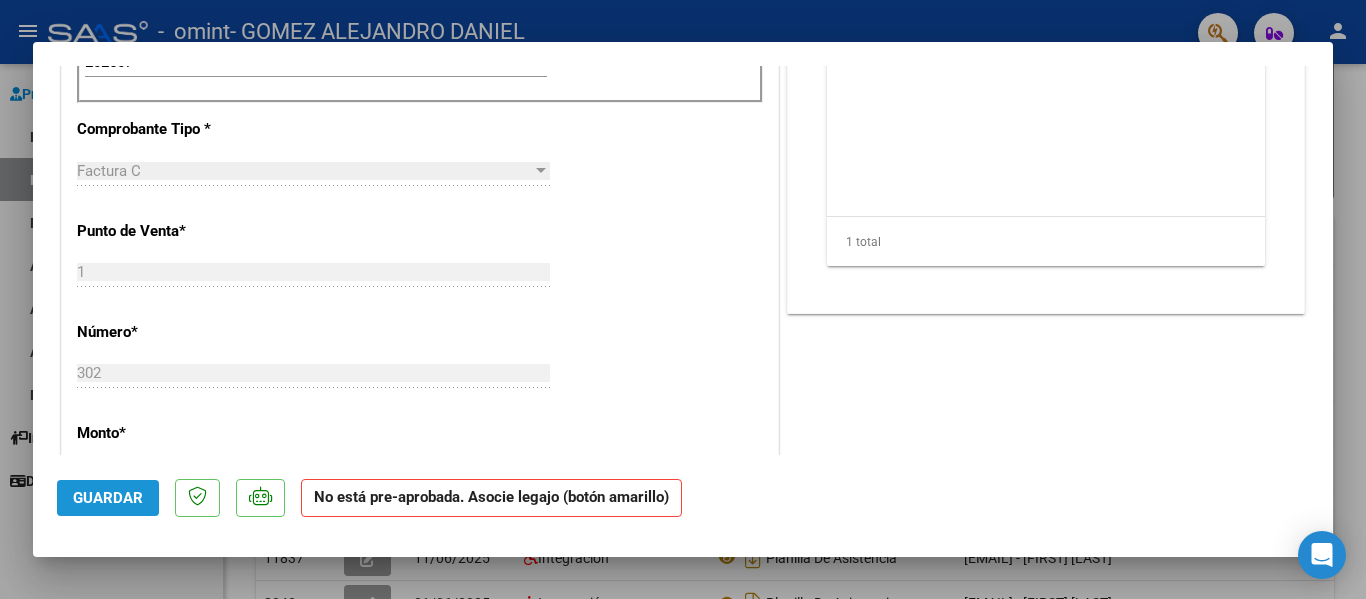 click on "Guardar" 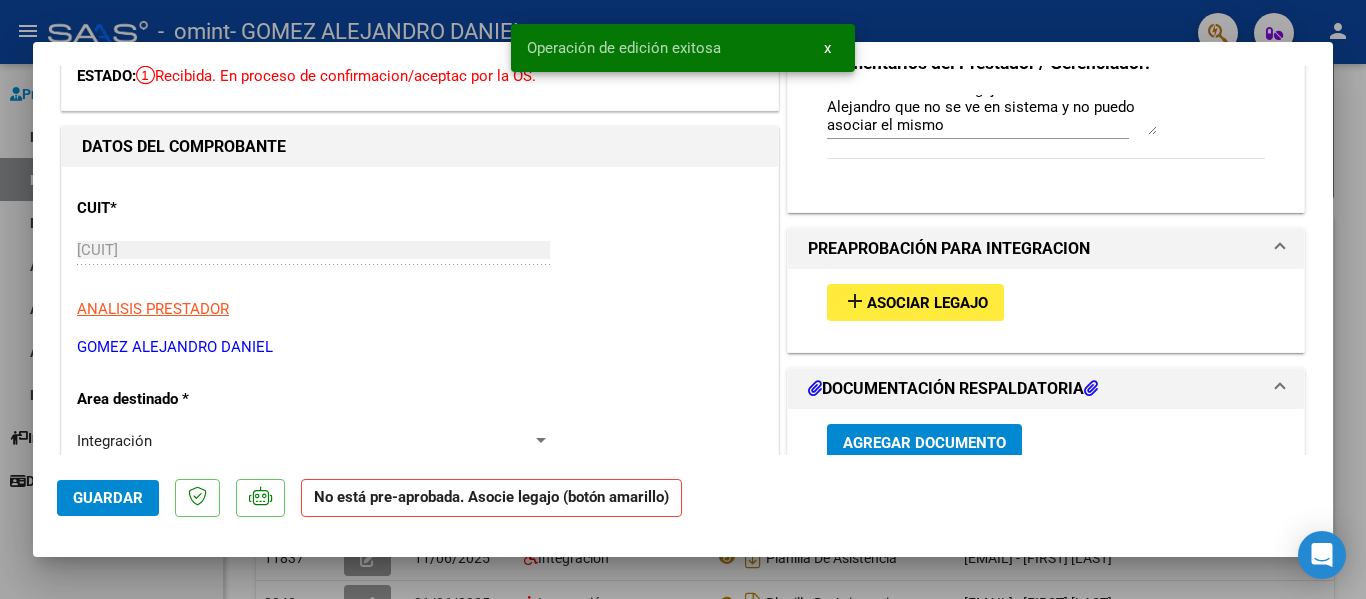 scroll, scrollTop: 0, scrollLeft: 0, axis: both 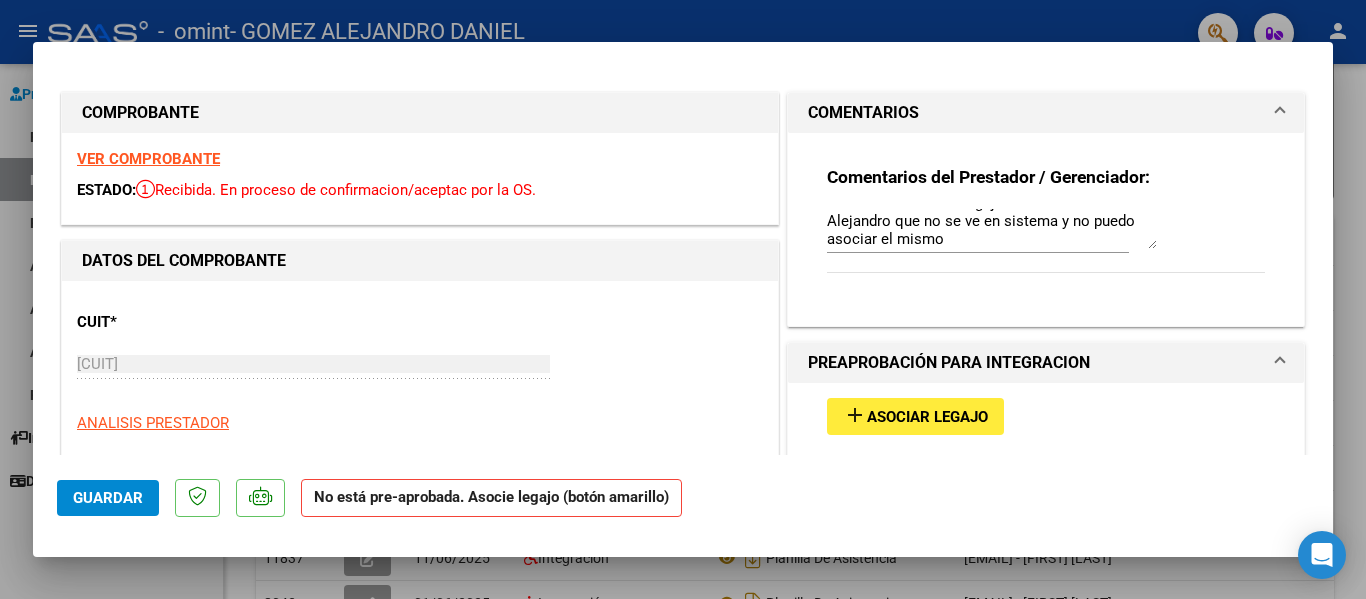 click at bounding box center [683, 299] 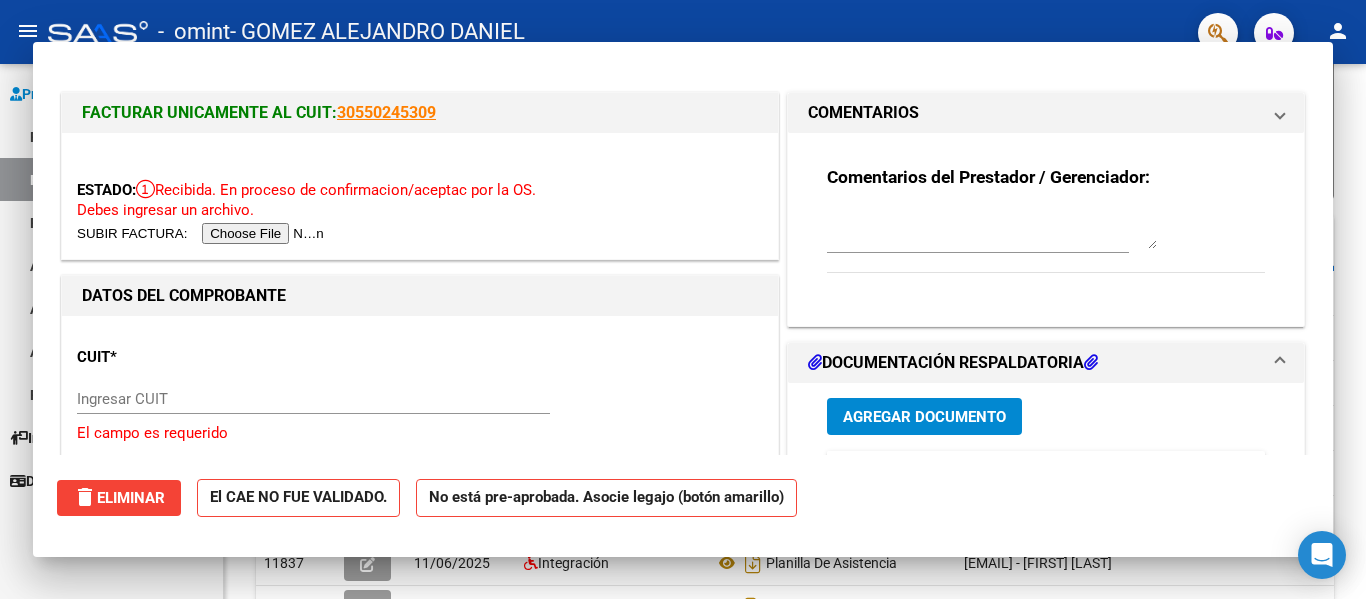 scroll, scrollTop: 0, scrollLeft: 0, axis: both 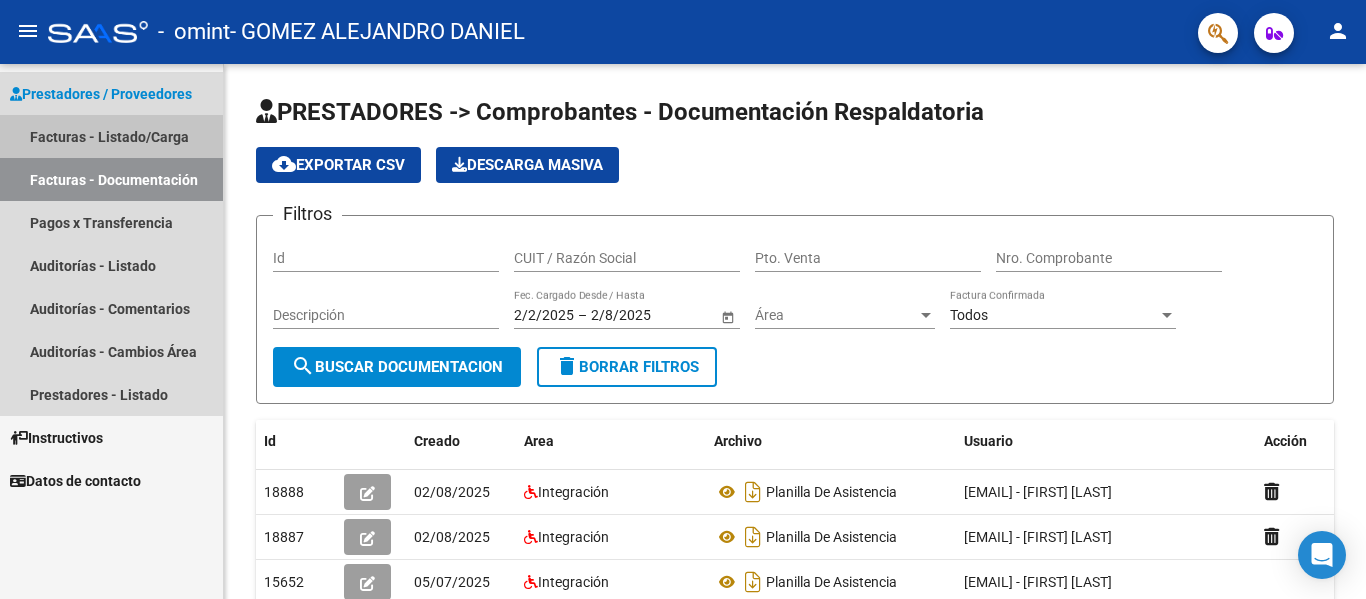 click on "Facturas - Listado/Carga" at bounding box center (111, 136) 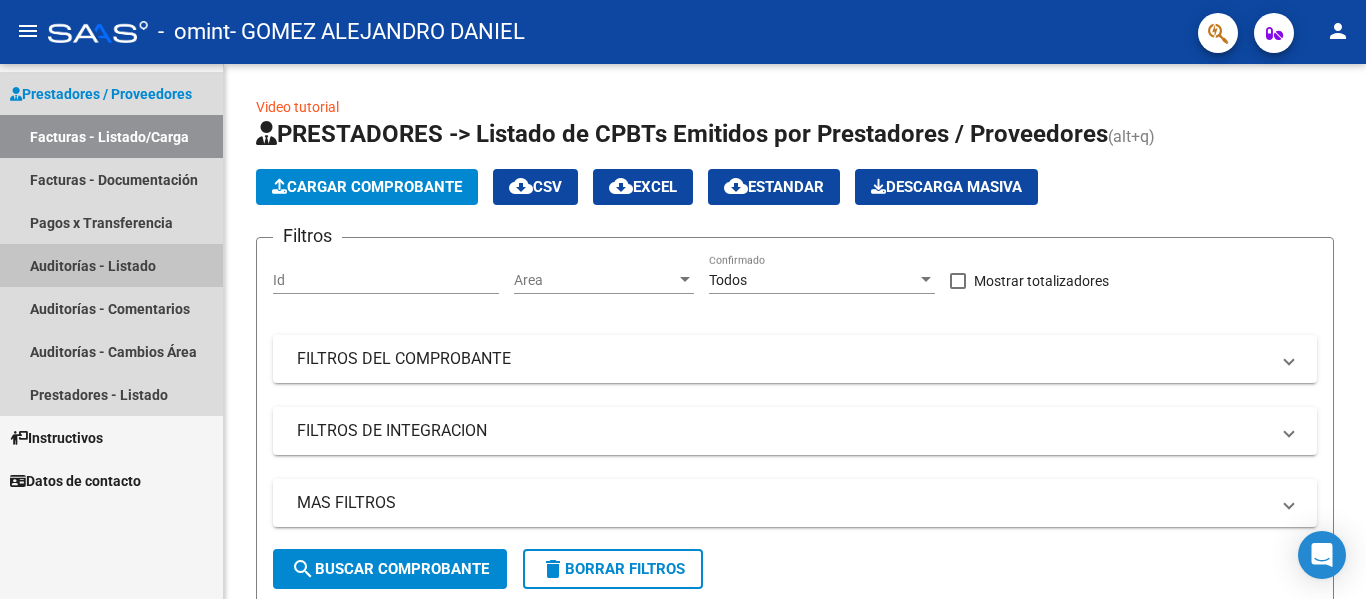 click on "Auditorías - Listado" at bounding box center [111, 265] 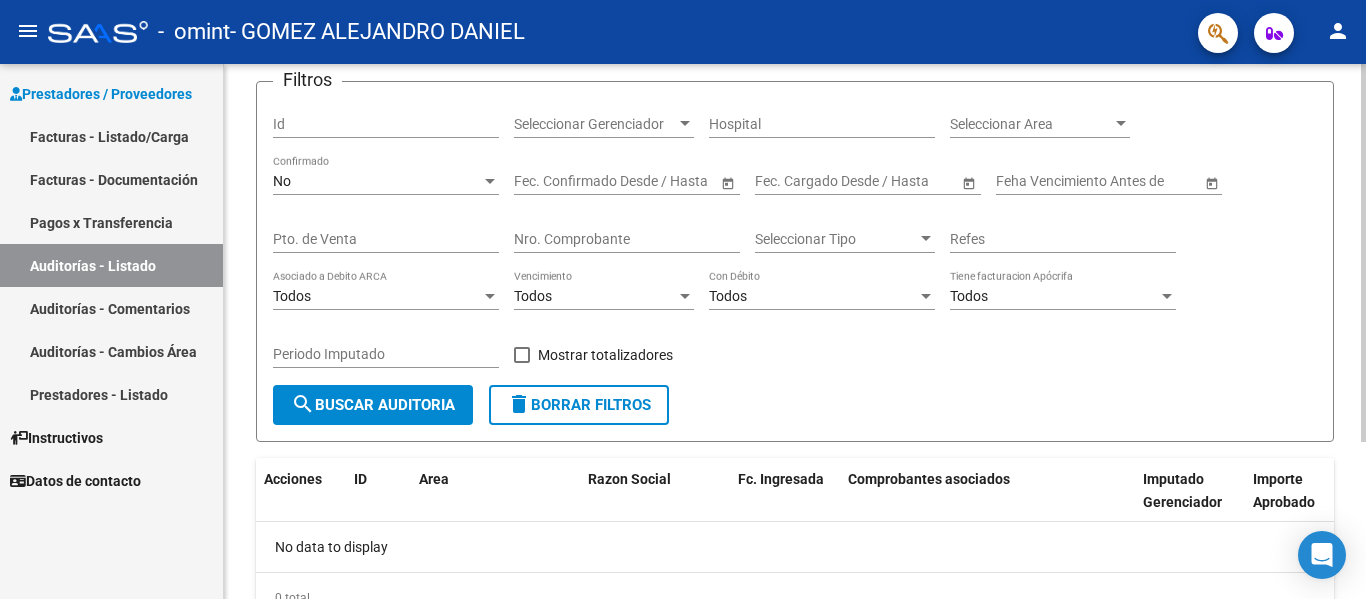 scroll, scrollTop: 119, scrollLeft: 0, axis: vertical 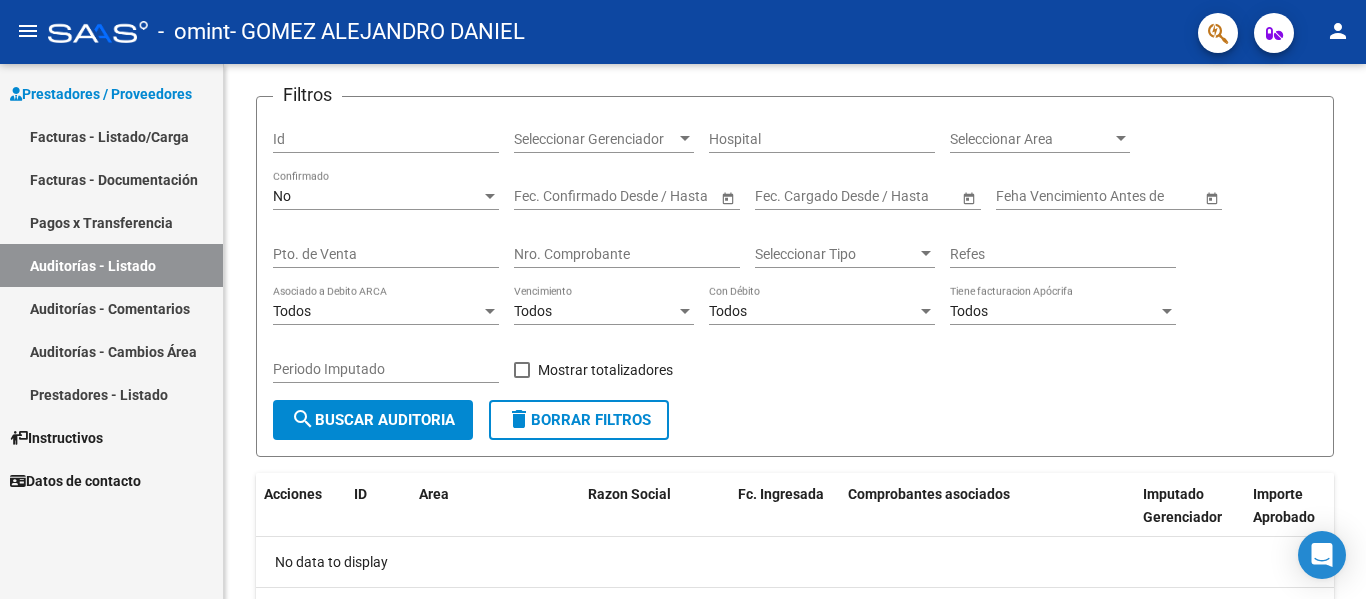 click on "Pagos x Transferencia" at bounding box center [111, 222] 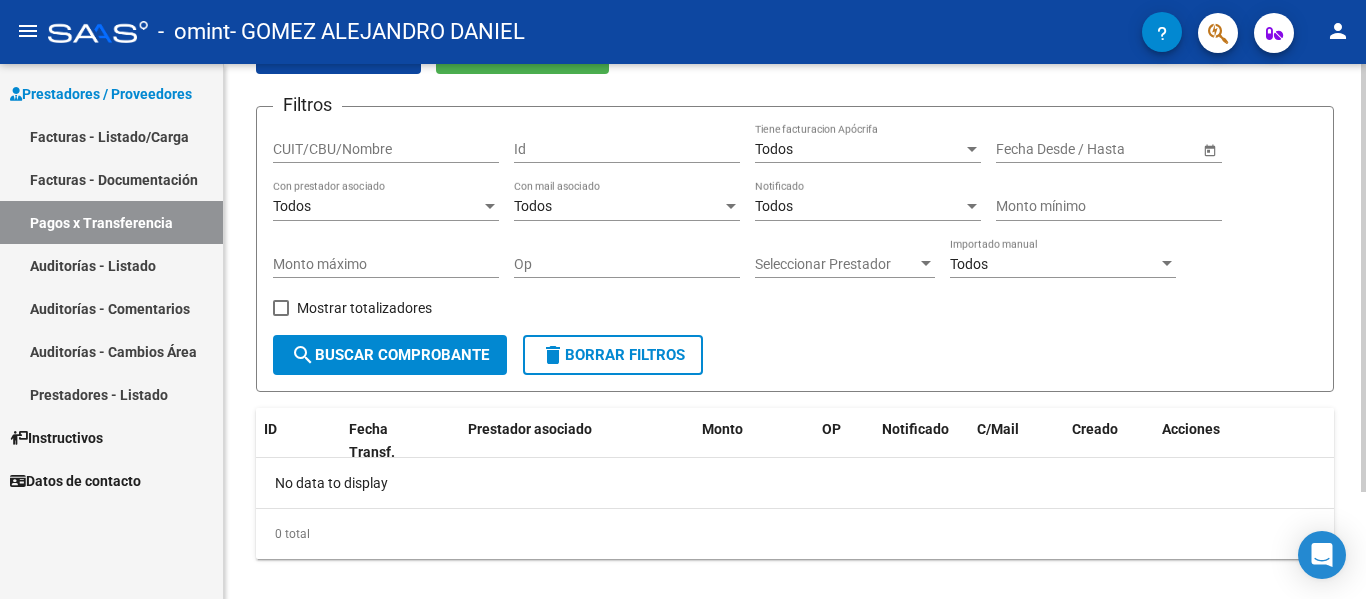 scroll, scrollTop: 134, scrollLeft: 0, axis: vertical 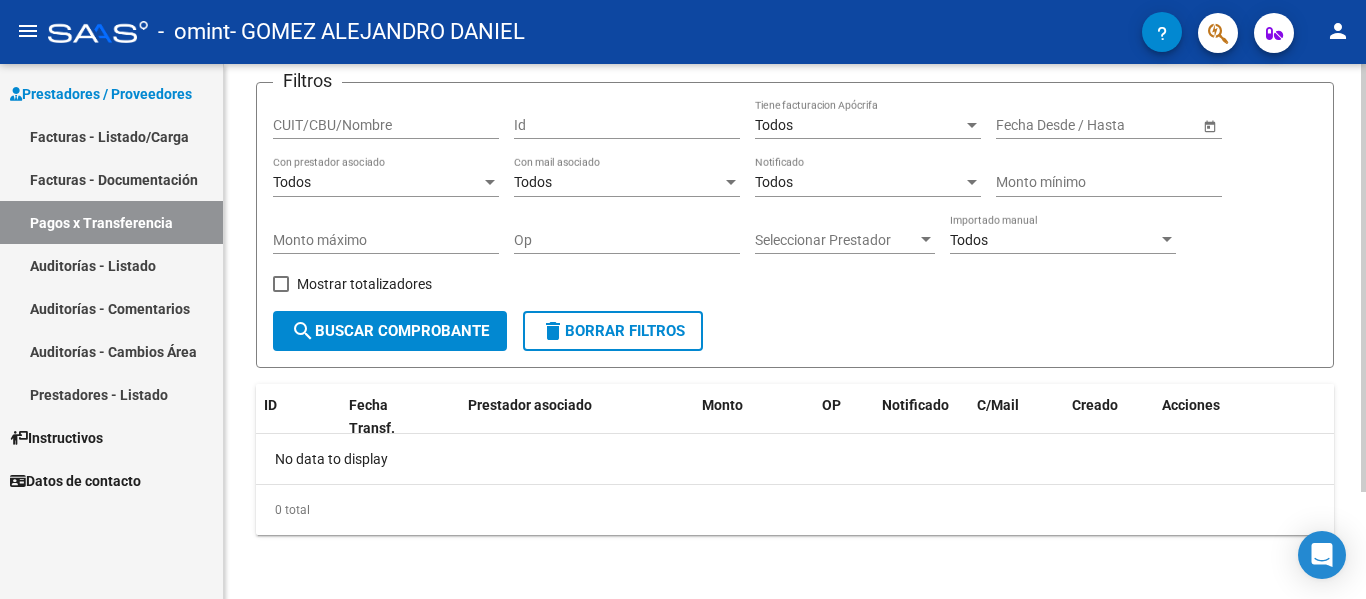 drag, startPoint x: 546, startPoint y: 332, endPoint x: 225, endPoint y: 305, distance: 322.1335 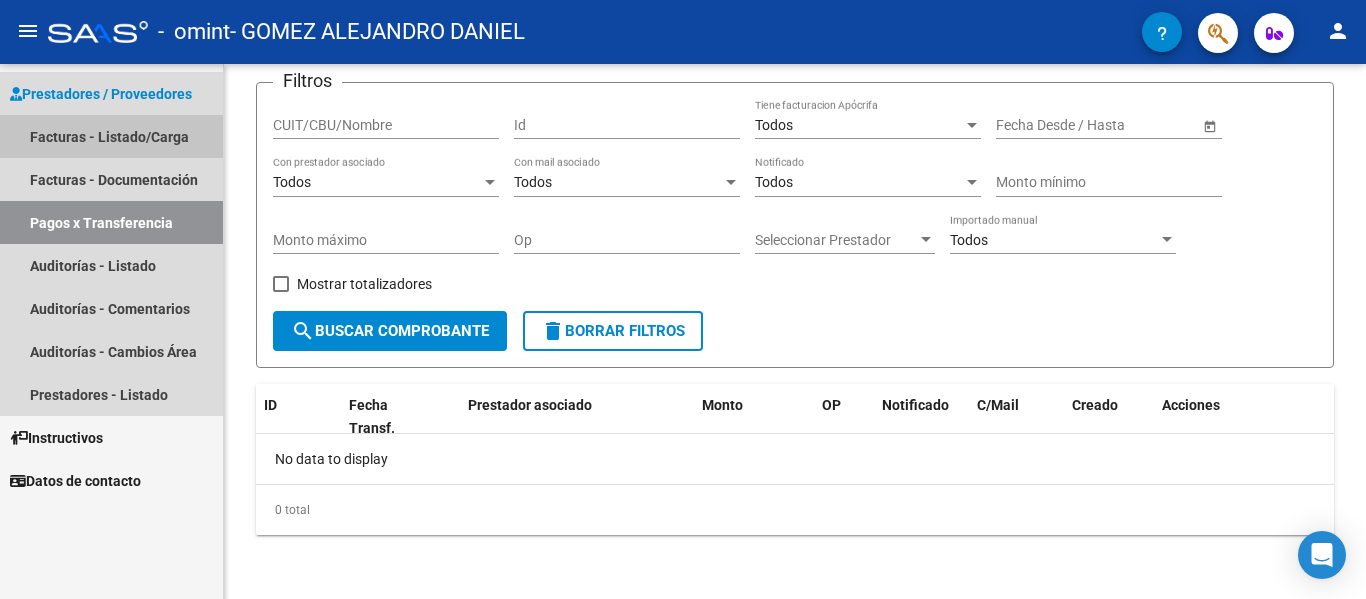 click on "Facturas - Listado/Carga" at bounding box center [111, 136] 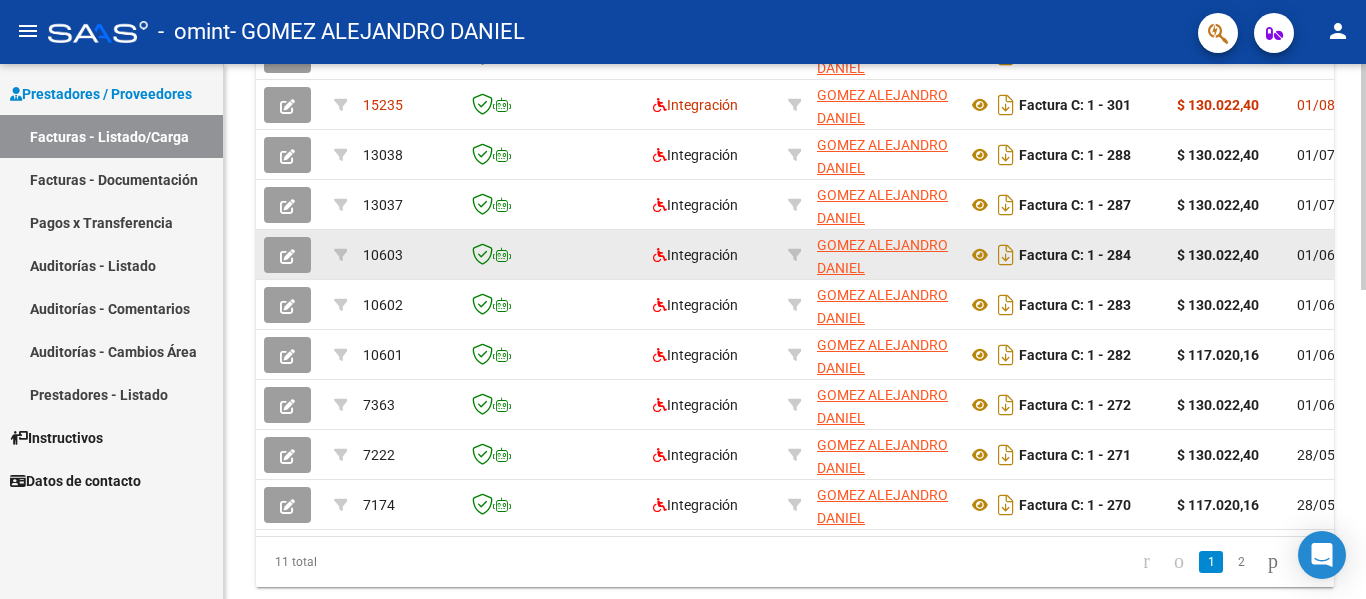scroll, scrollTop: 666, scrollLeft: 0, axis: vertical 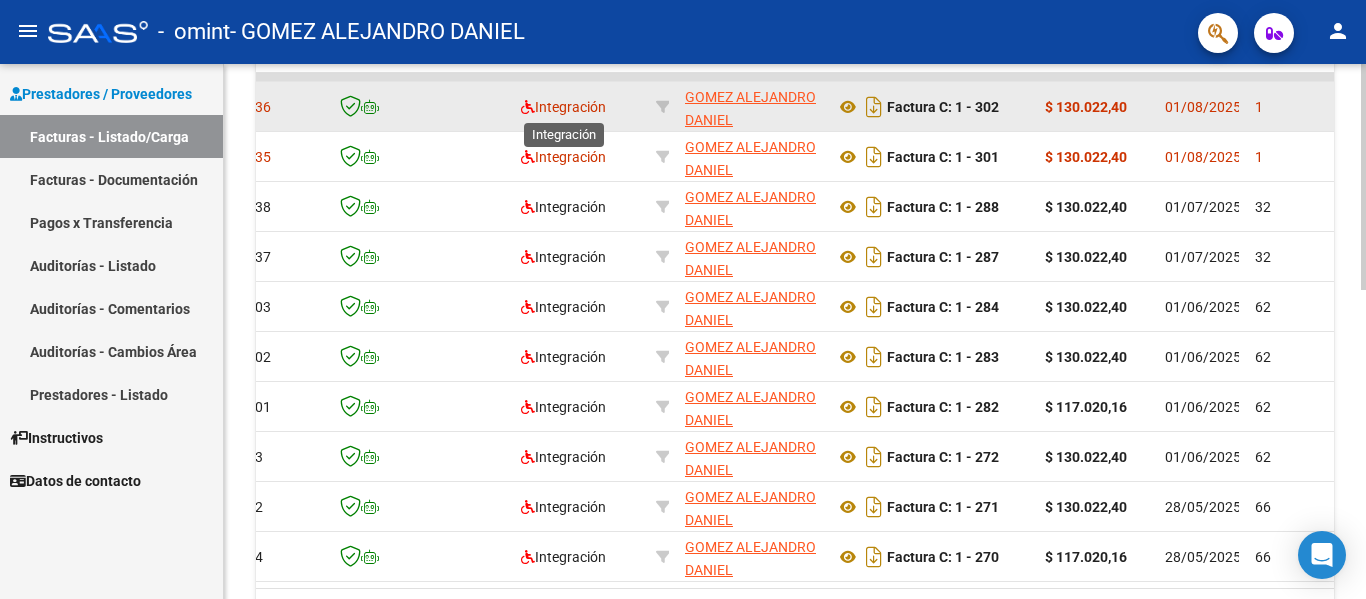 click on "Integración" 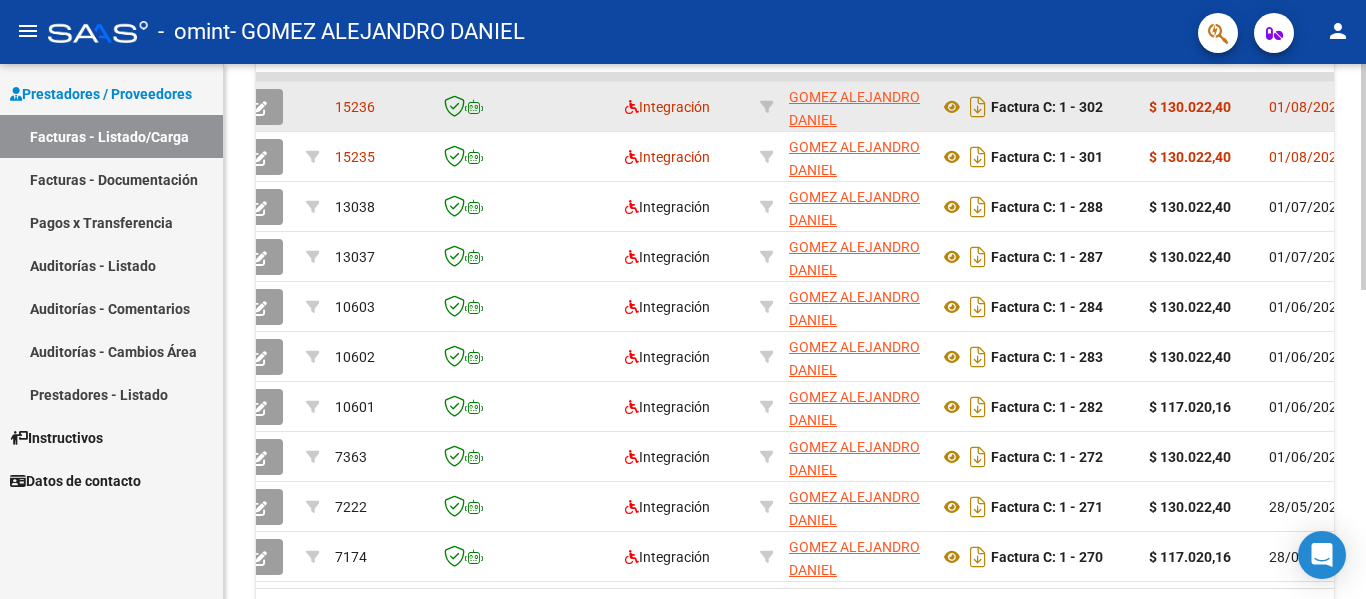 scroll, scrollTop: 0, scrollLeft: 26, axis: horizontal 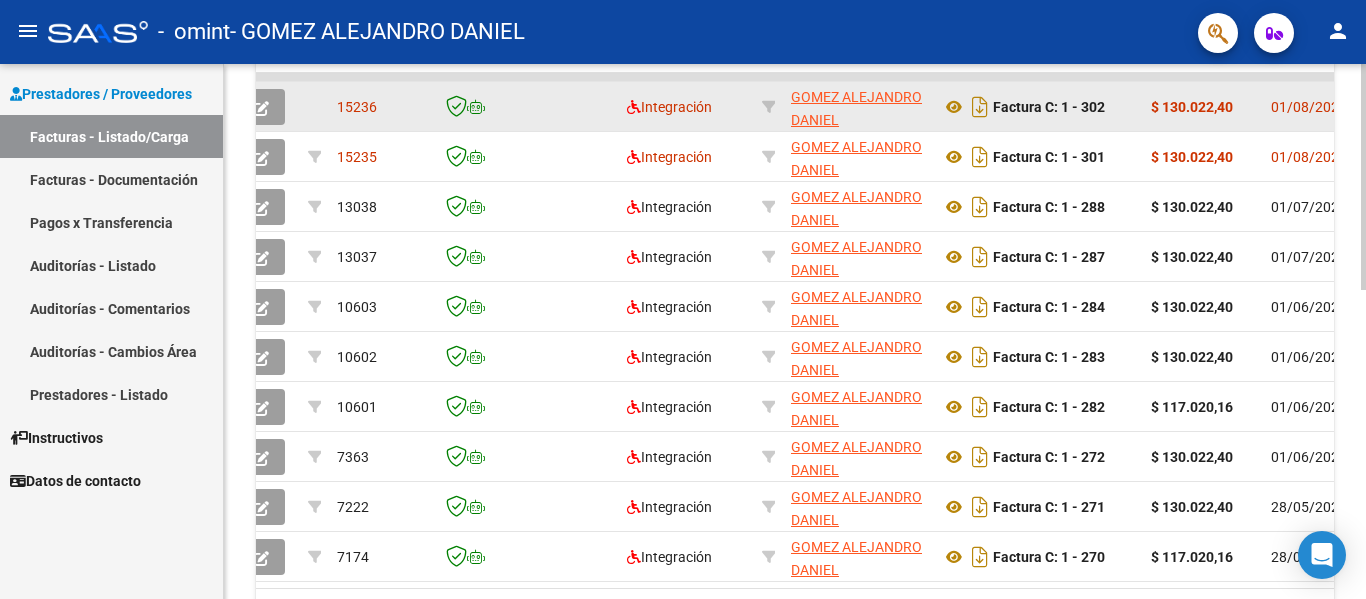 click on "15236" 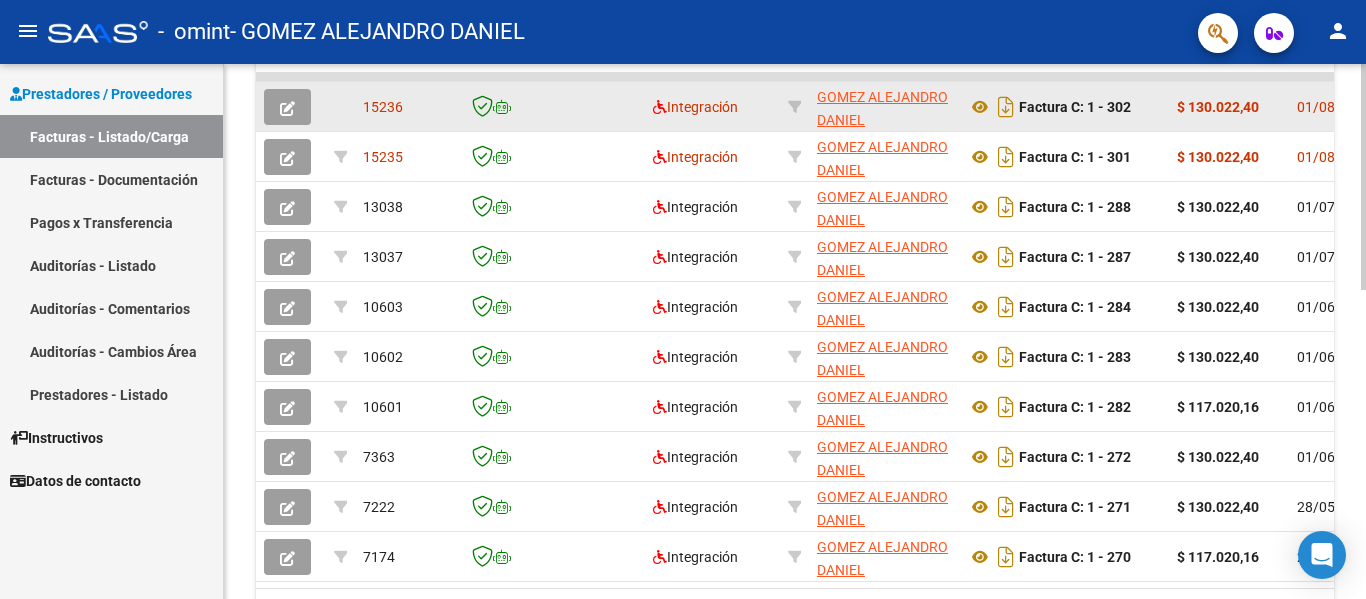 click 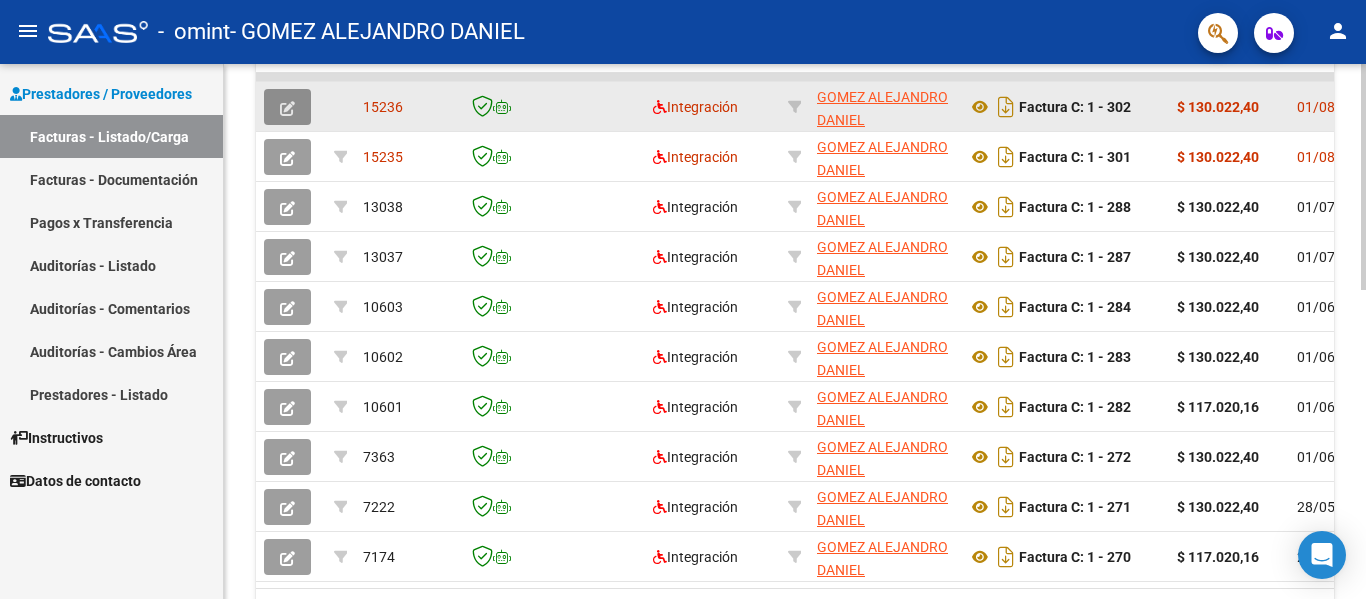 click 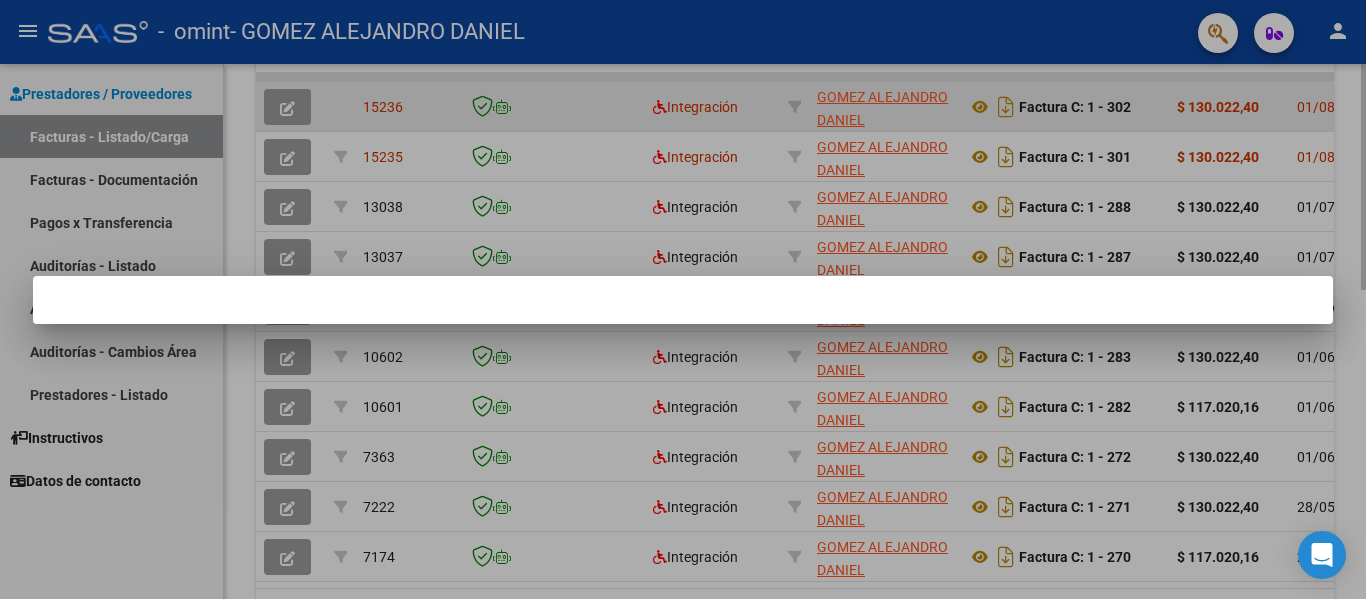 click at bounding box center (683, 299) 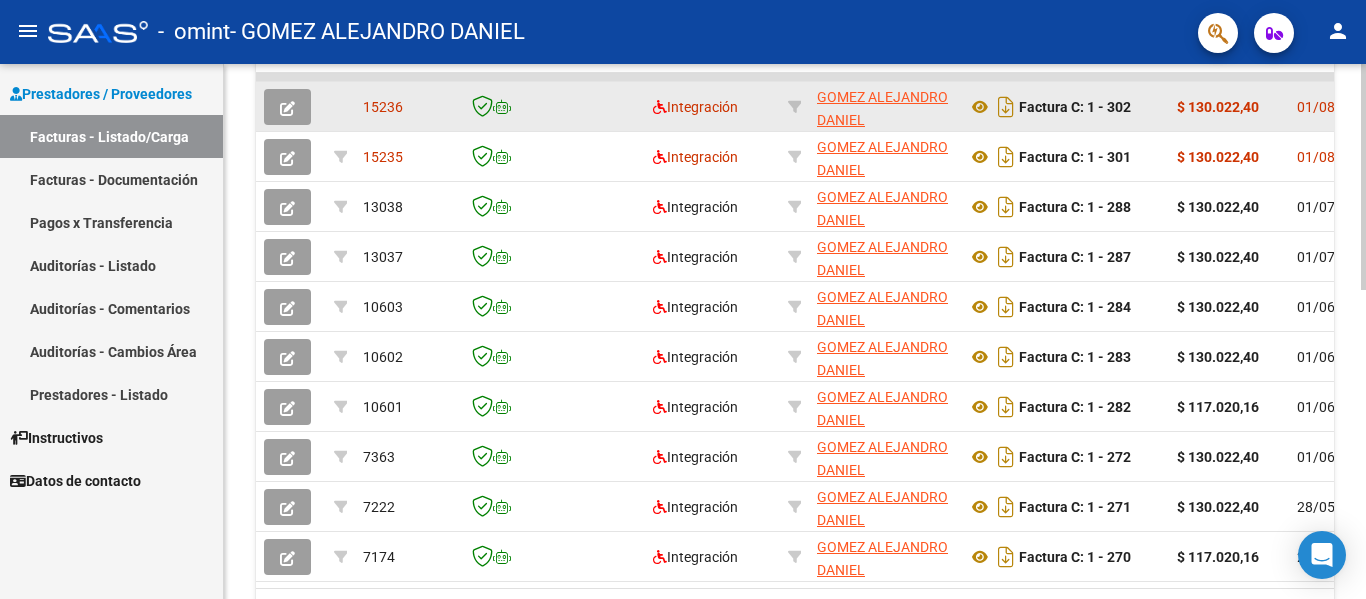 click 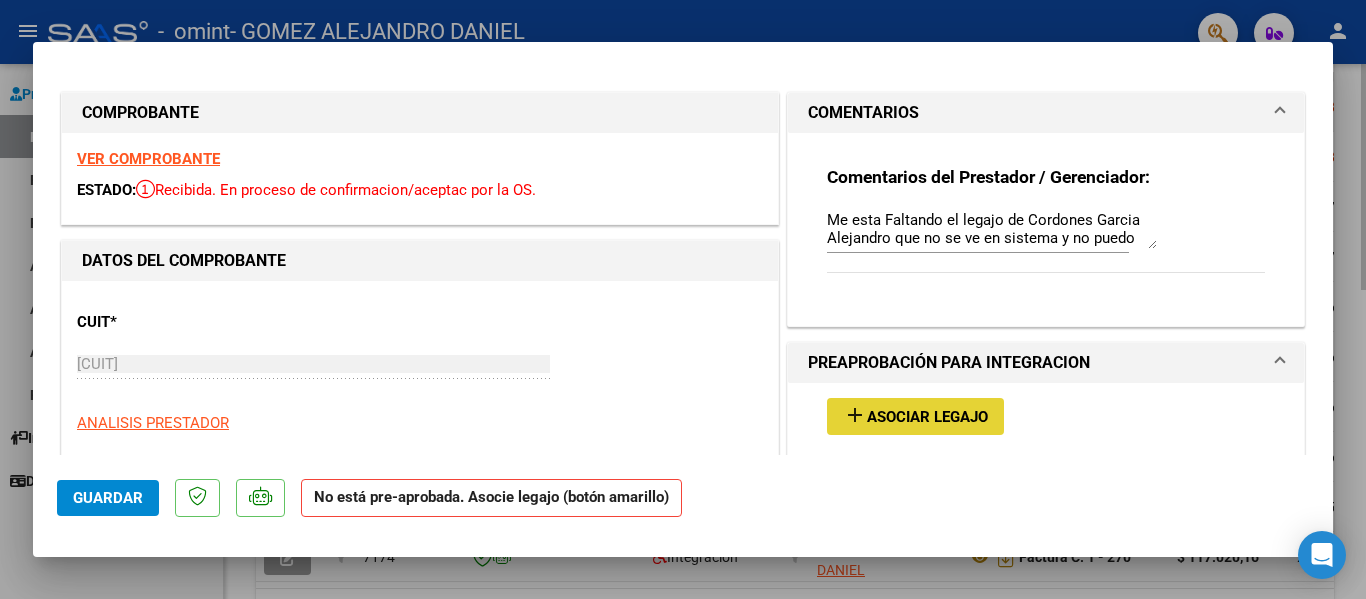 click on "Asociar Legajo" at bounding box center (927, 417) 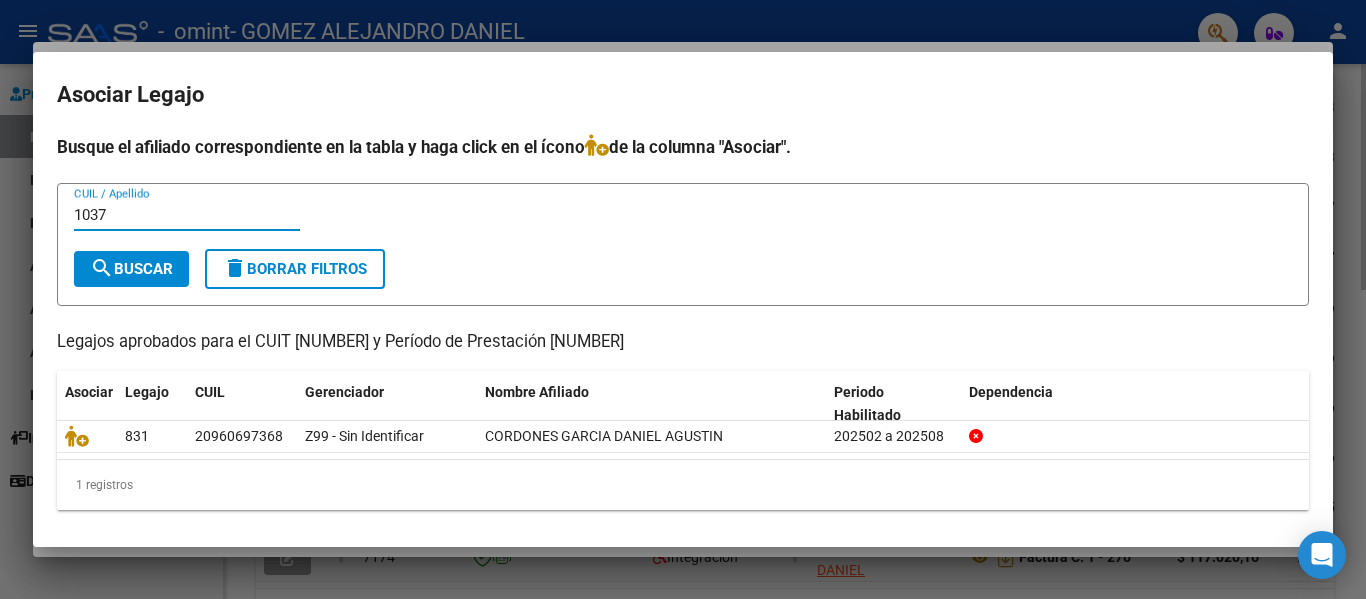 type on "1037" 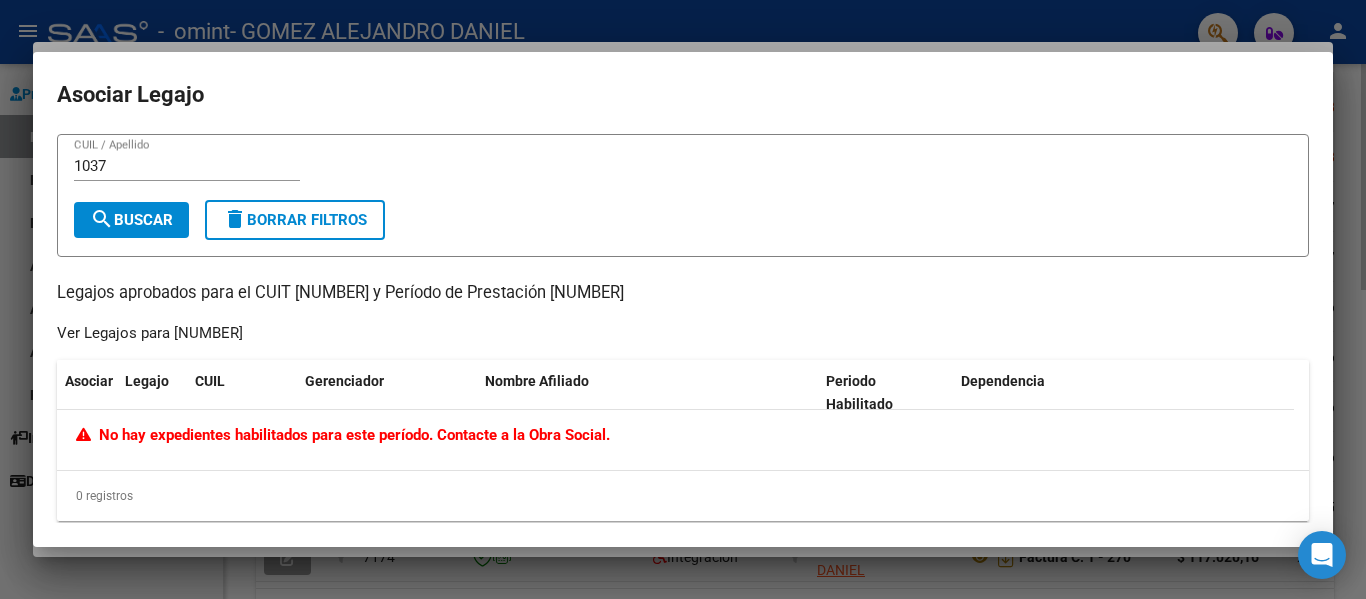 click on "Ver Legajos para [NUMBER]" 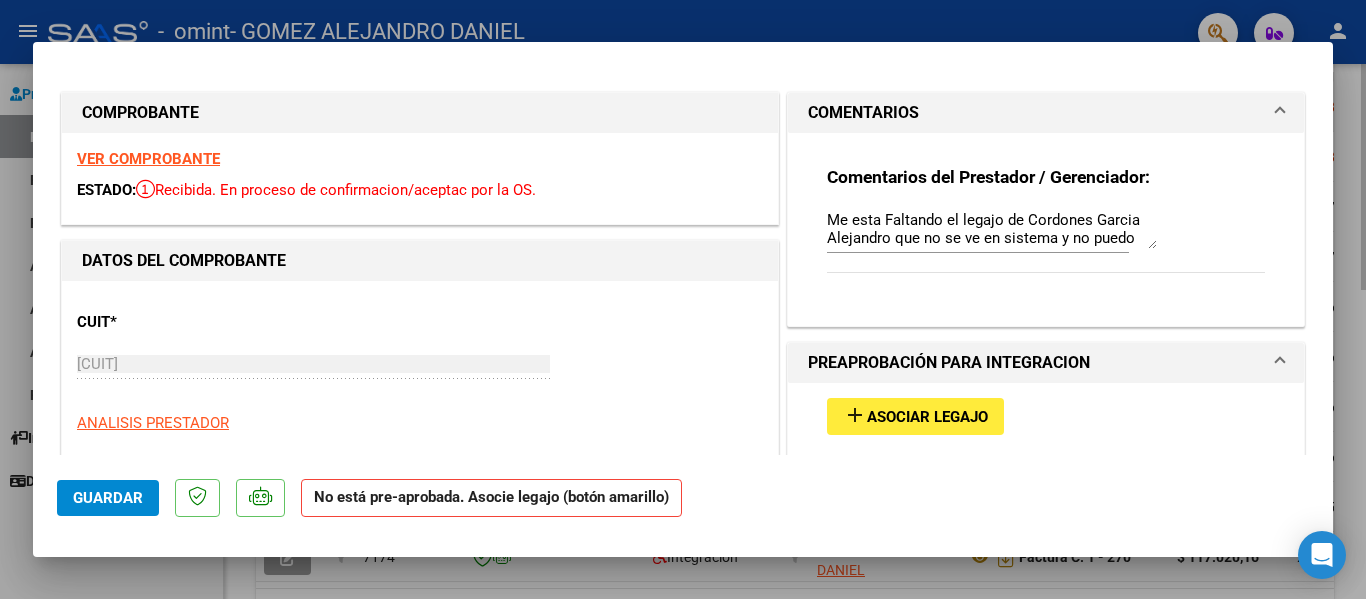 click at bounding box center [683, 299] 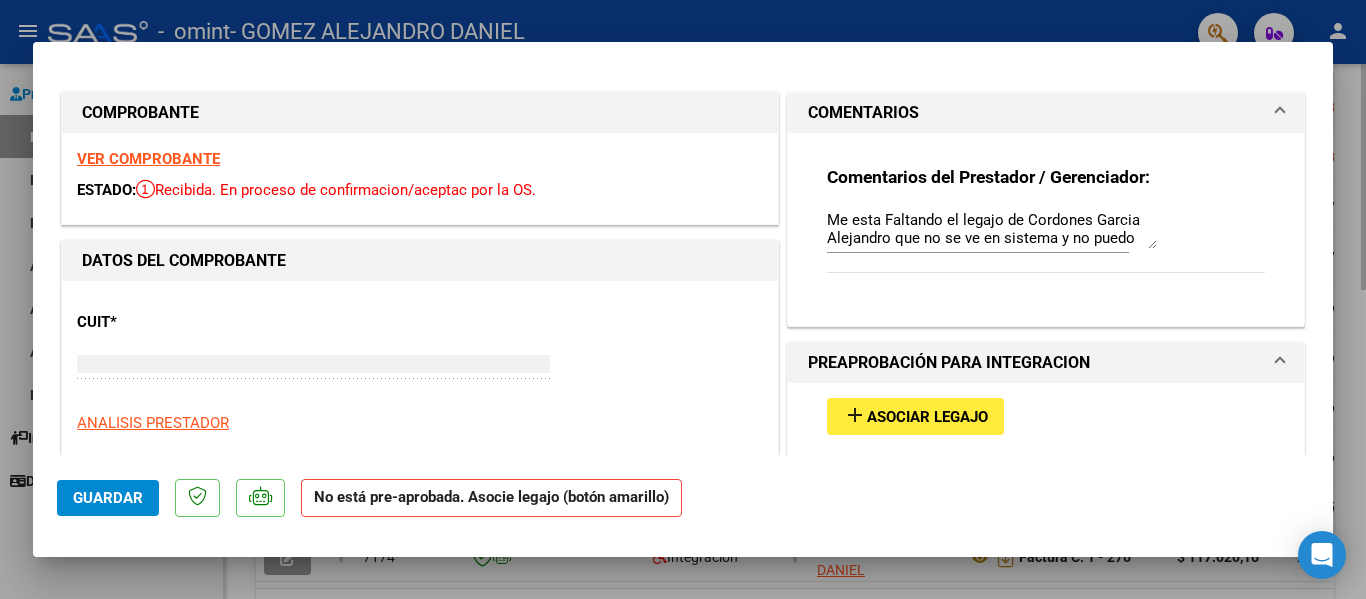 type on "$ 0,00" 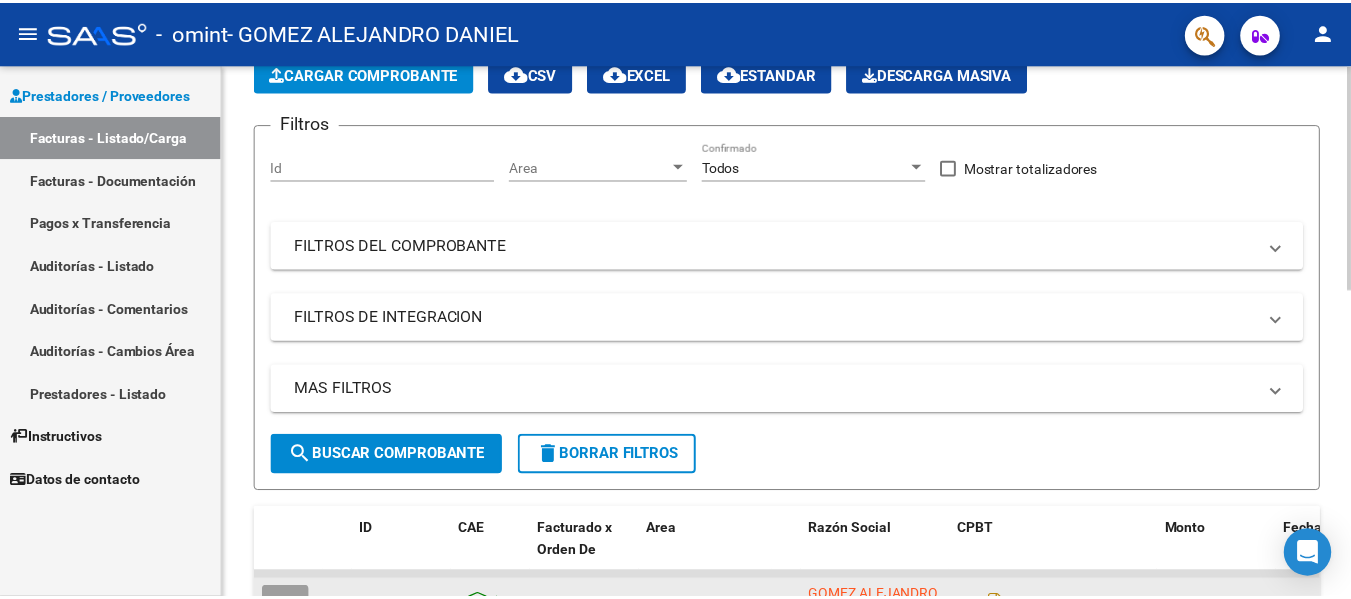 scroll, scrollTop: 0, scrollLeft: 0, axis: both 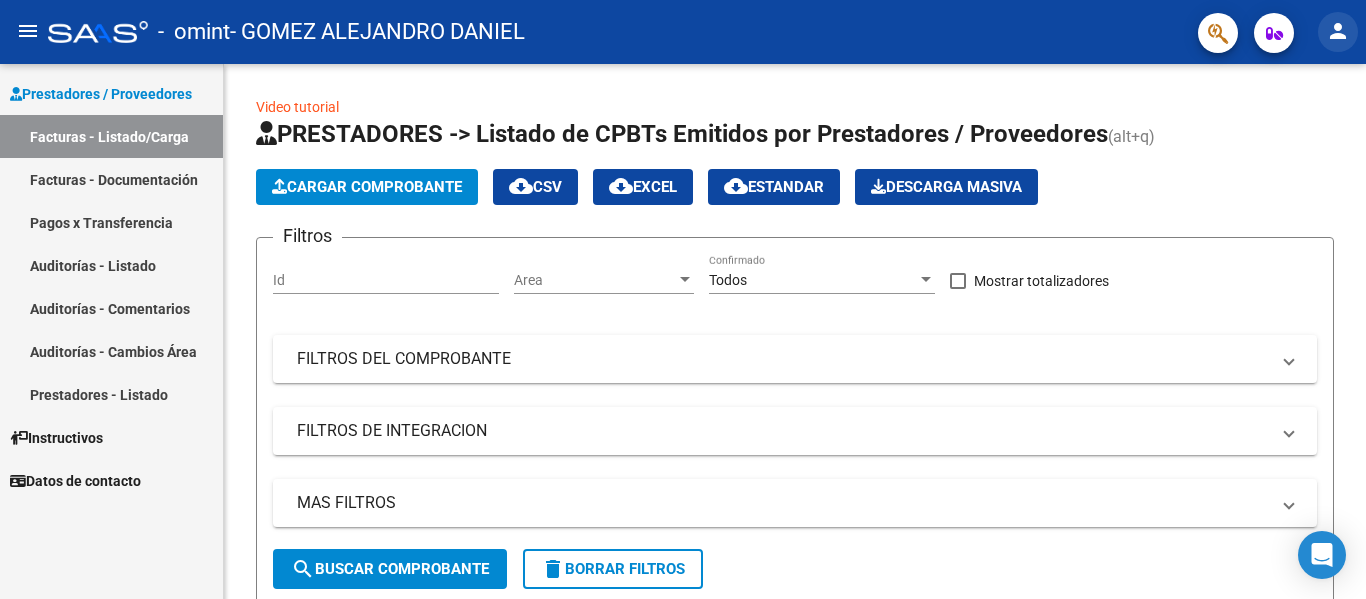 click on "person" 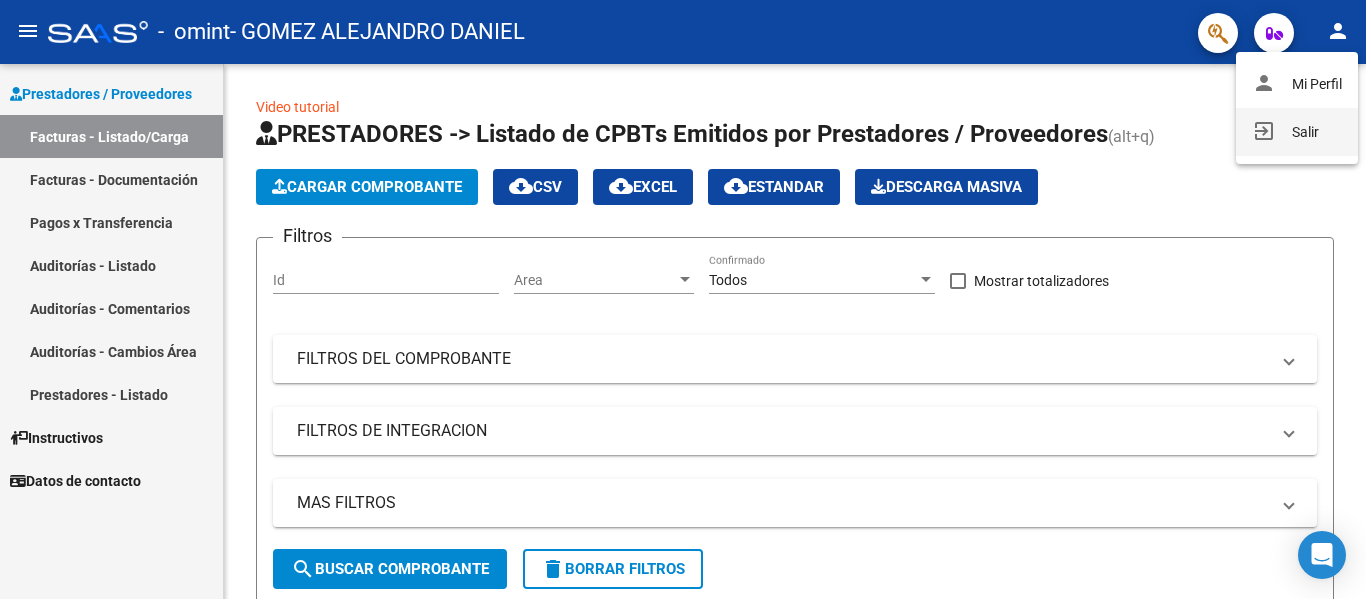 click on "exit_to_app  Salir" at bounding box center [1297, 132] 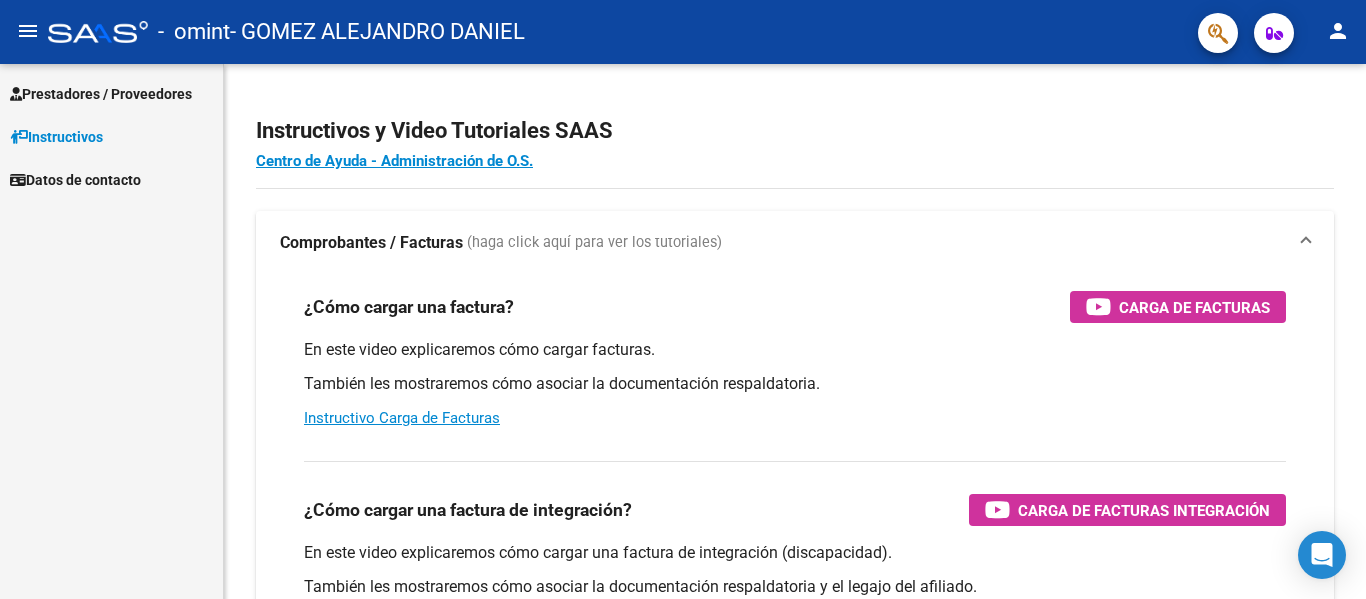 scroll, scrollTop: 0, scrollLeft: 0, axis: both 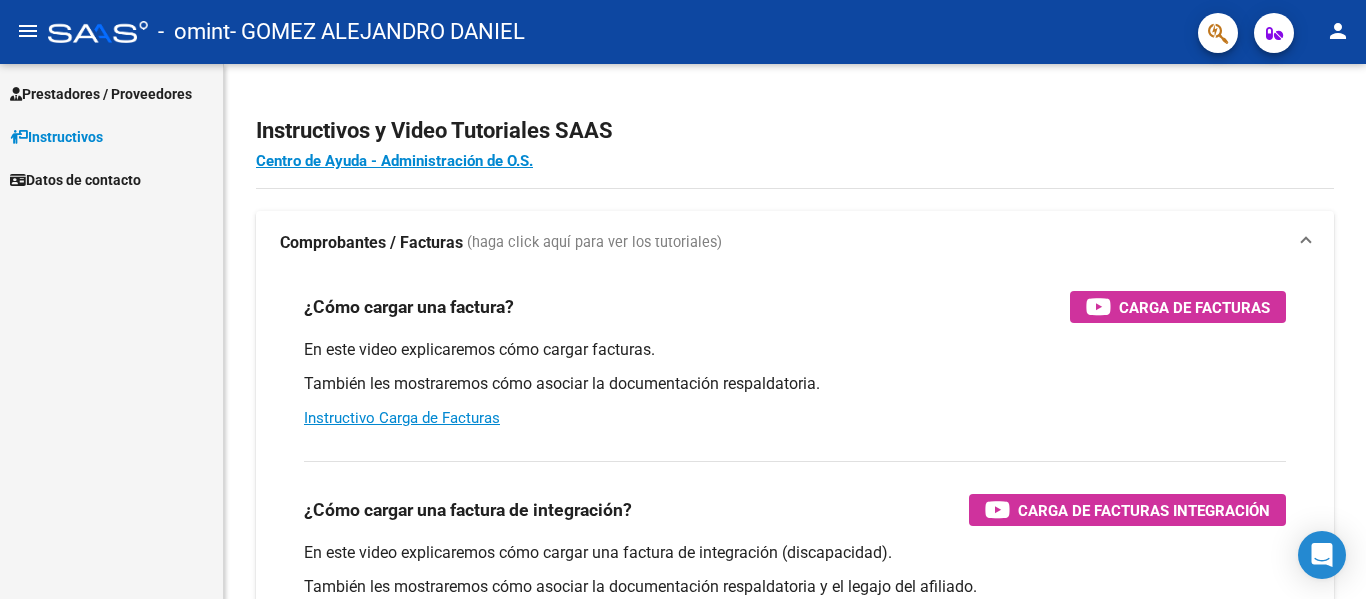 click on "Prestadores / Proveedores" at bounding box center (101, 94) 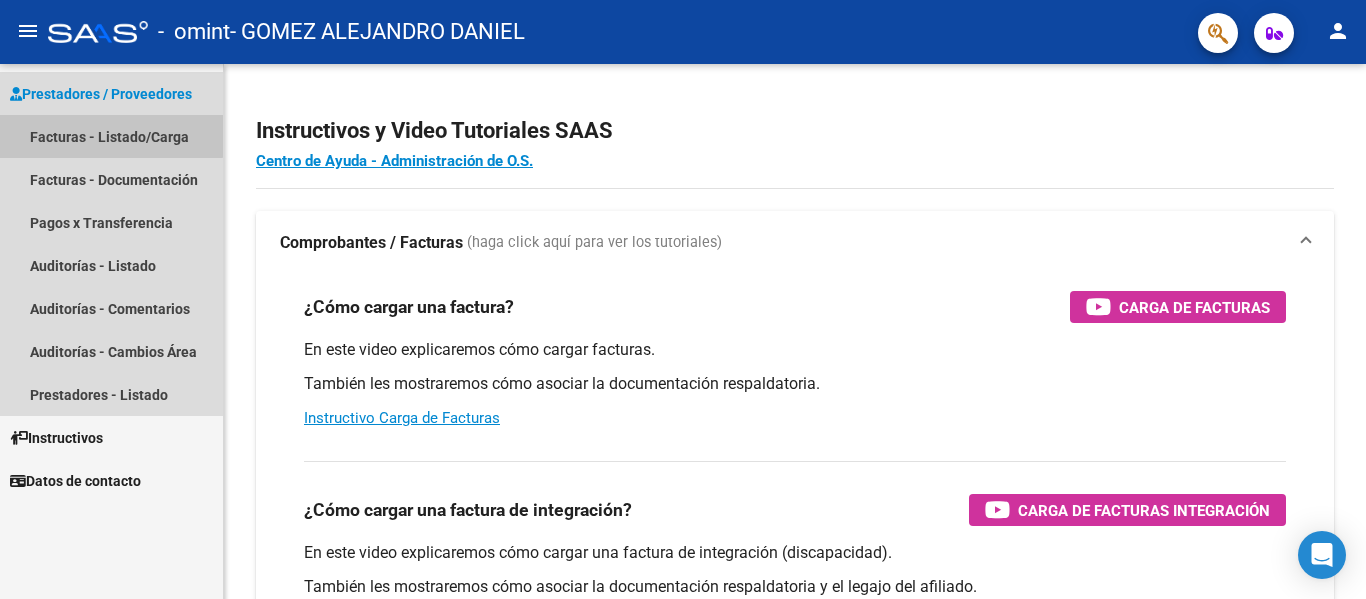 click on "Facturas - Listado/Carga" at bounding box center (111, 136) 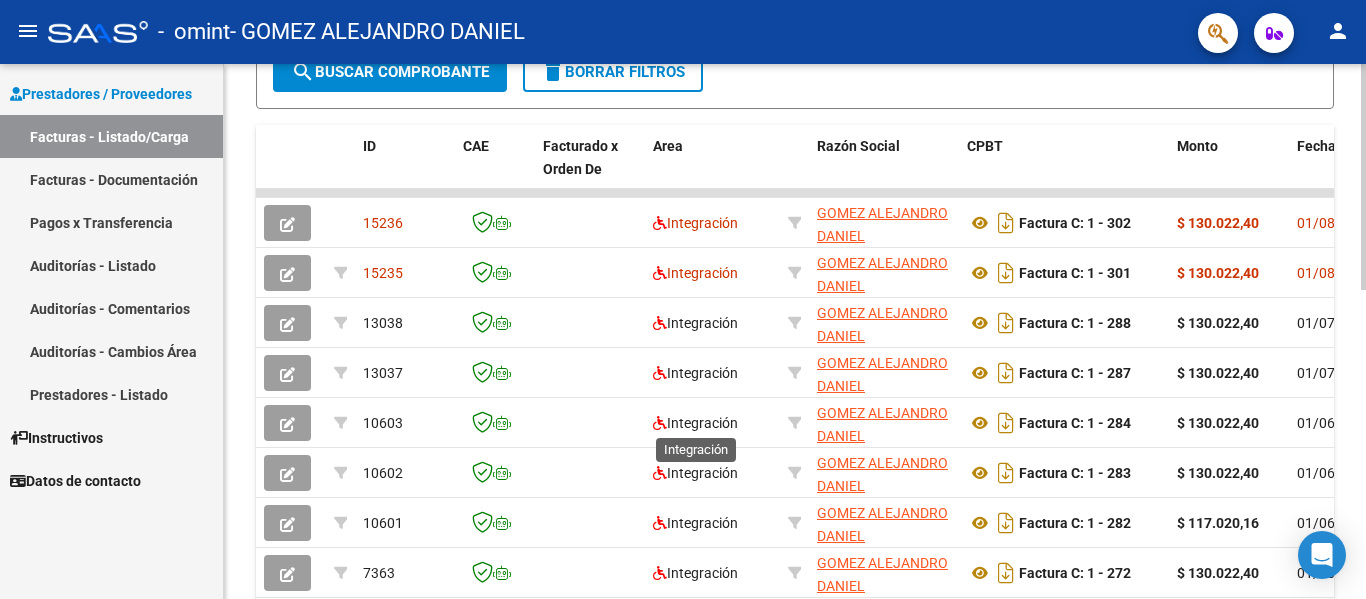 scroll, scrollTop: 498, scrollLeft: 0, axis: vertical 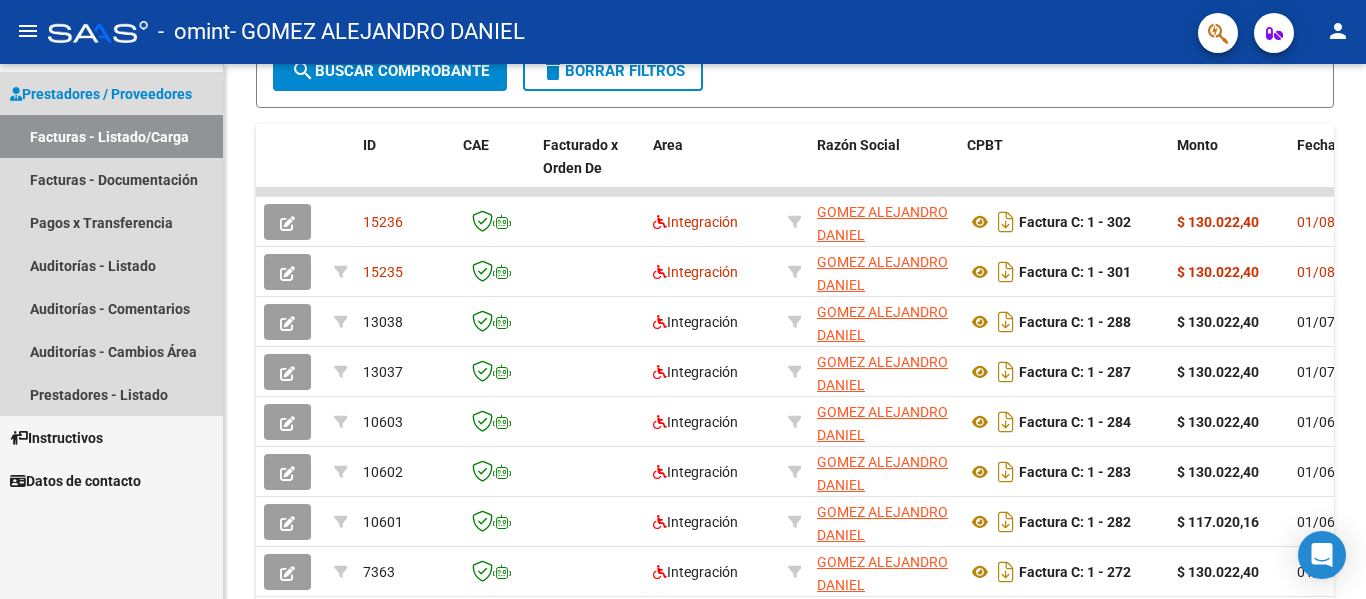 click on "Facturas - Listado/Carga" at bounding box center (111, 136) 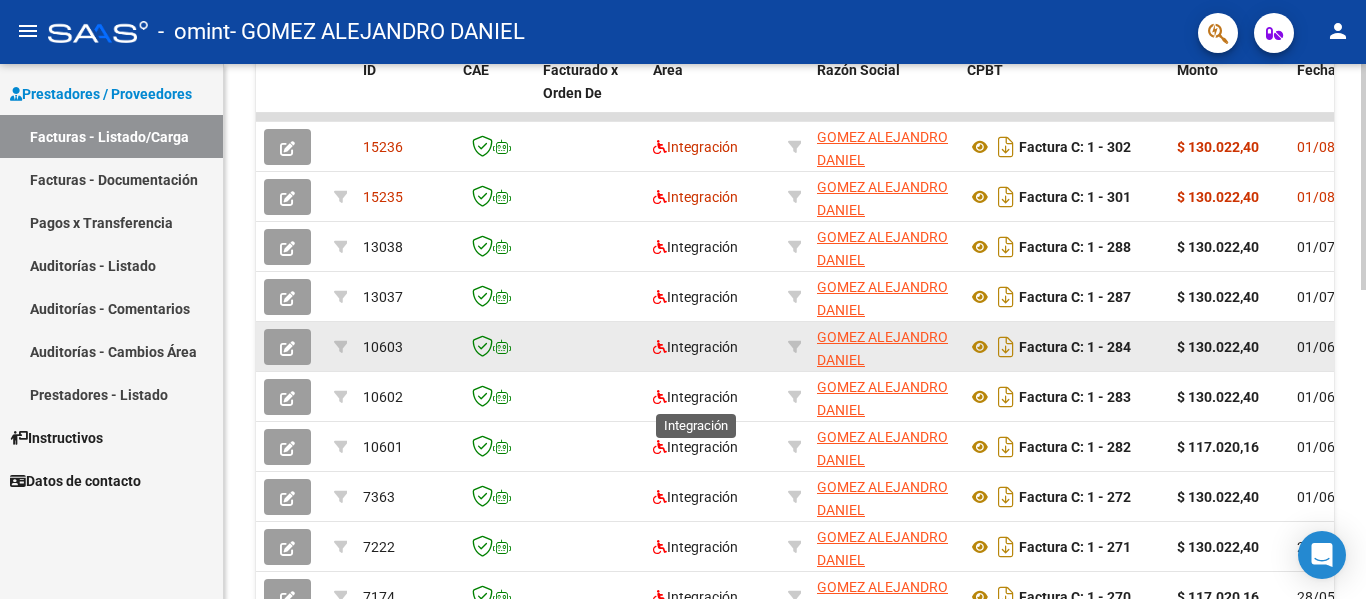 scroll, scrollTop: 572, scrollLeft: 0, axis: vertical 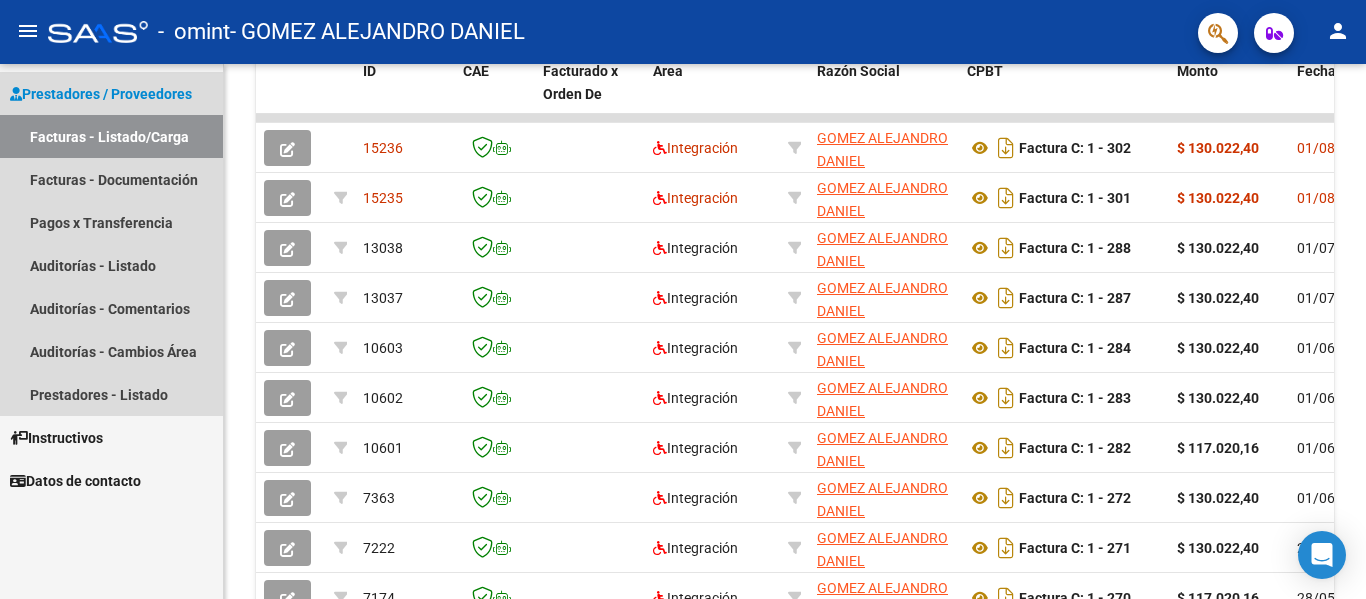 click on "Facturas - Listado/Carga" at bounding box center (111, 136) 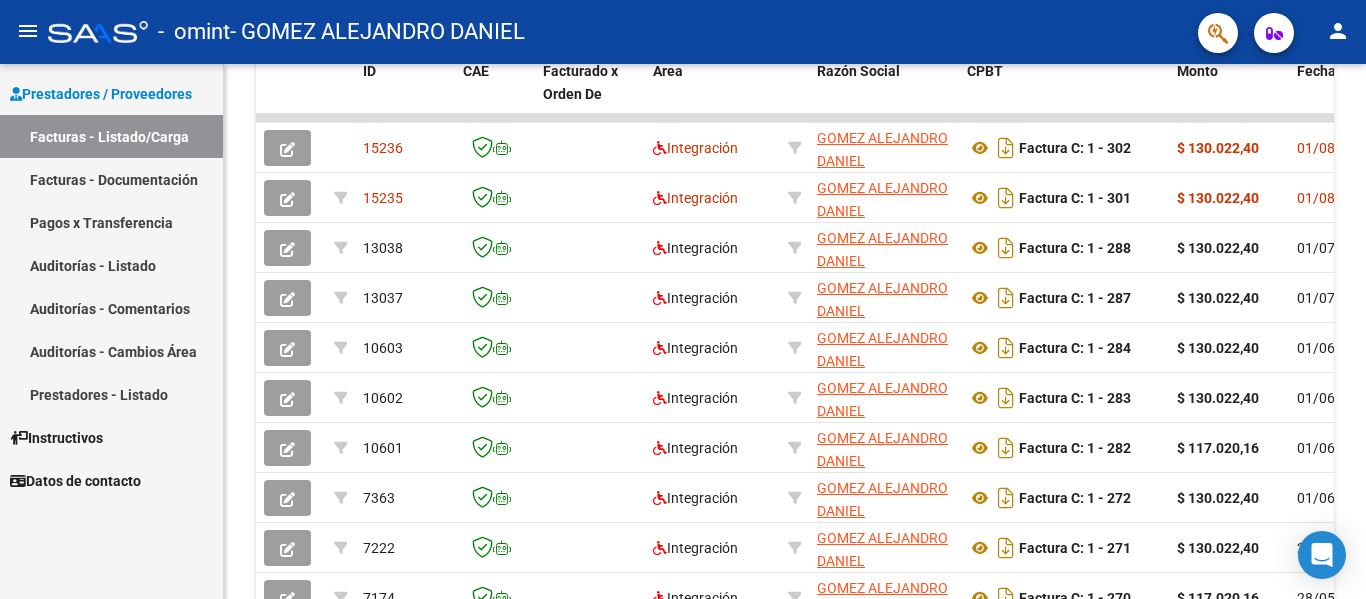 click on "Facturas - Documentación" at bounding box center (111, 179) 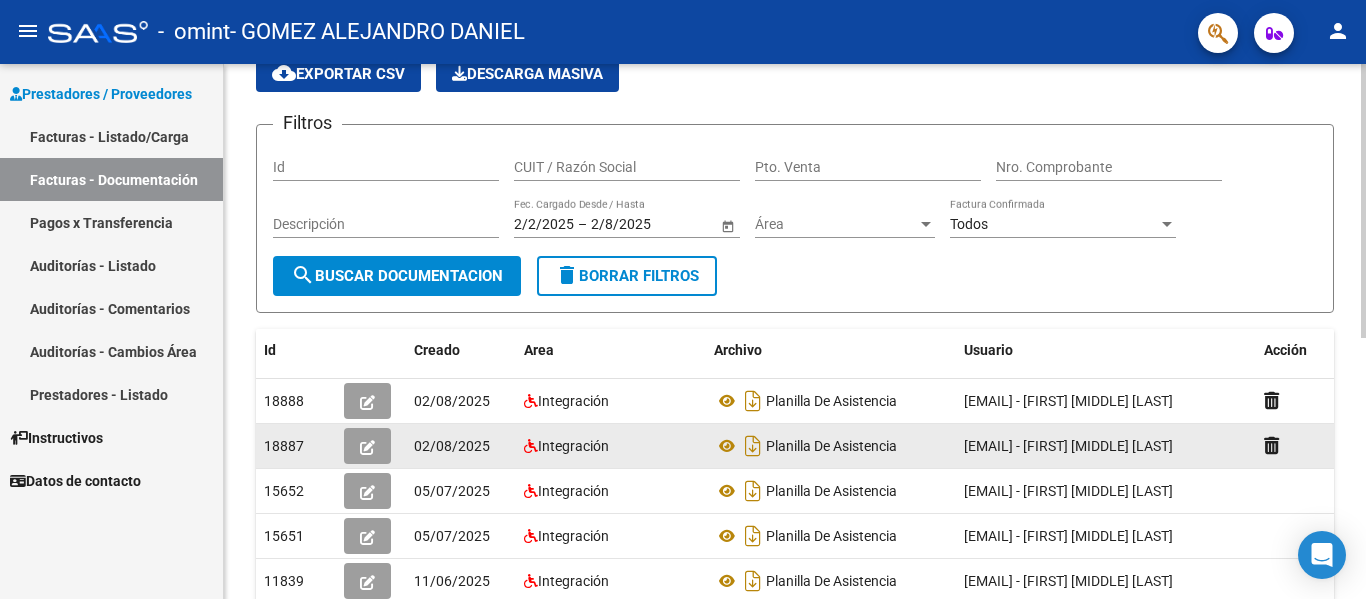 scroll, scrollTop: 90, scrollLeft: 0, axis: vertical 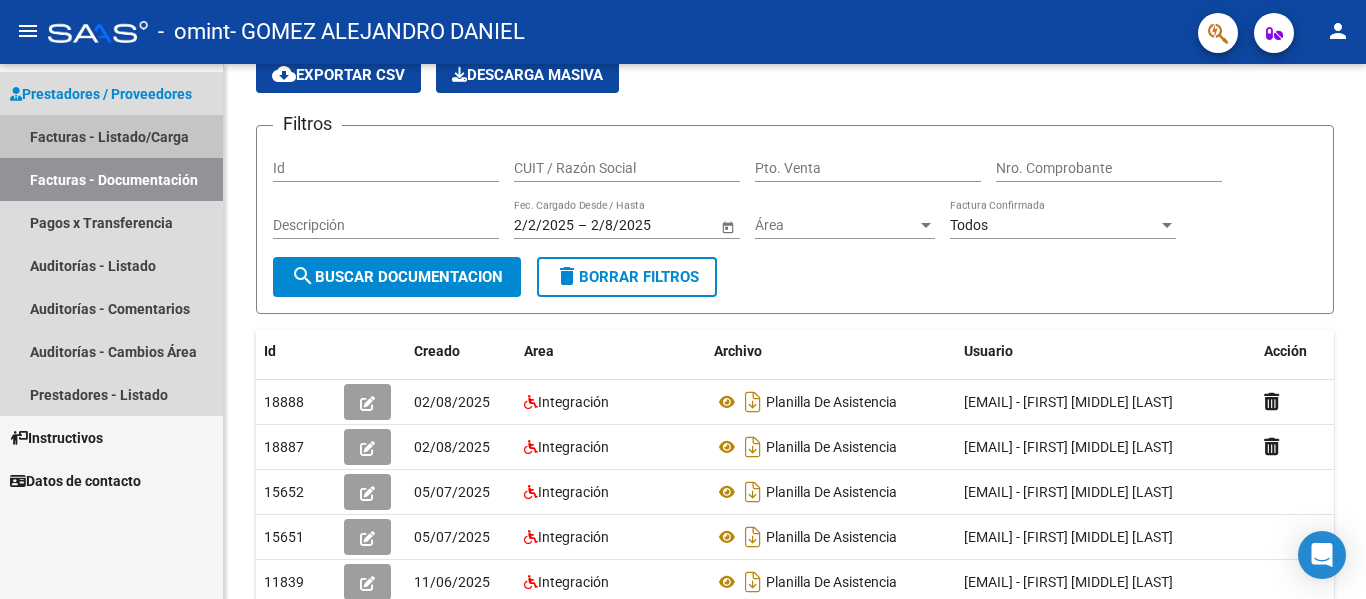 click on "Facturas - Listado/Carga" at bounding box center (111, 136) 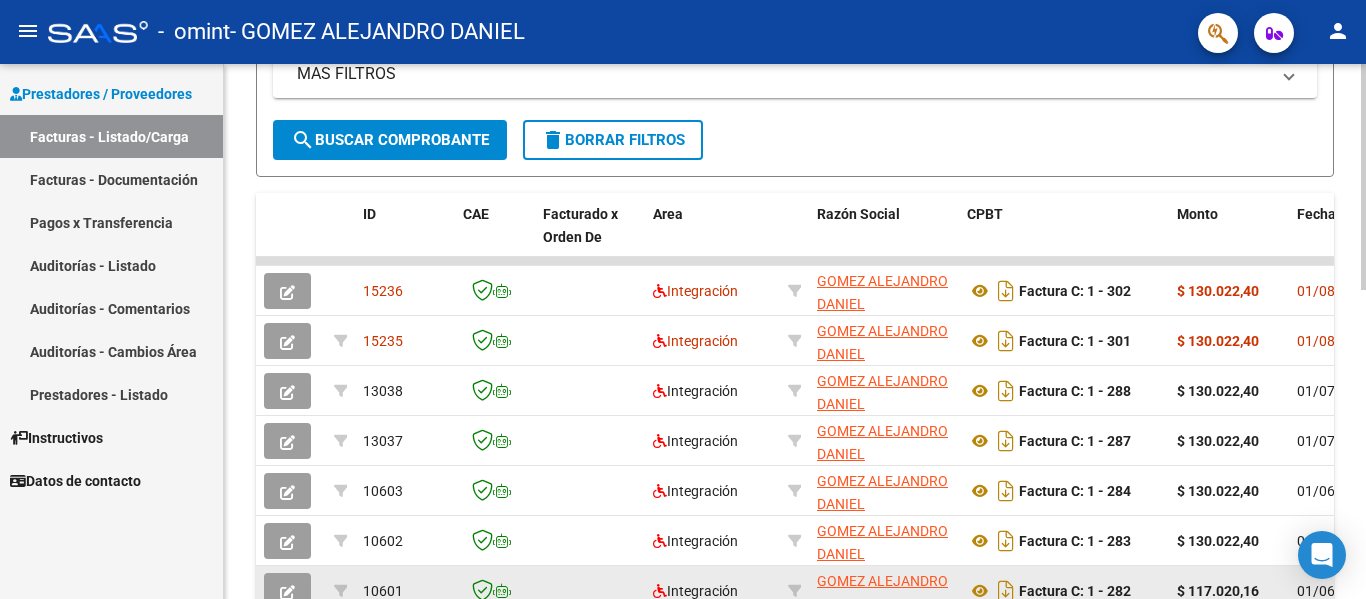 scroll, scrollTop: 428, scrollLeft: 0, axis: vertical 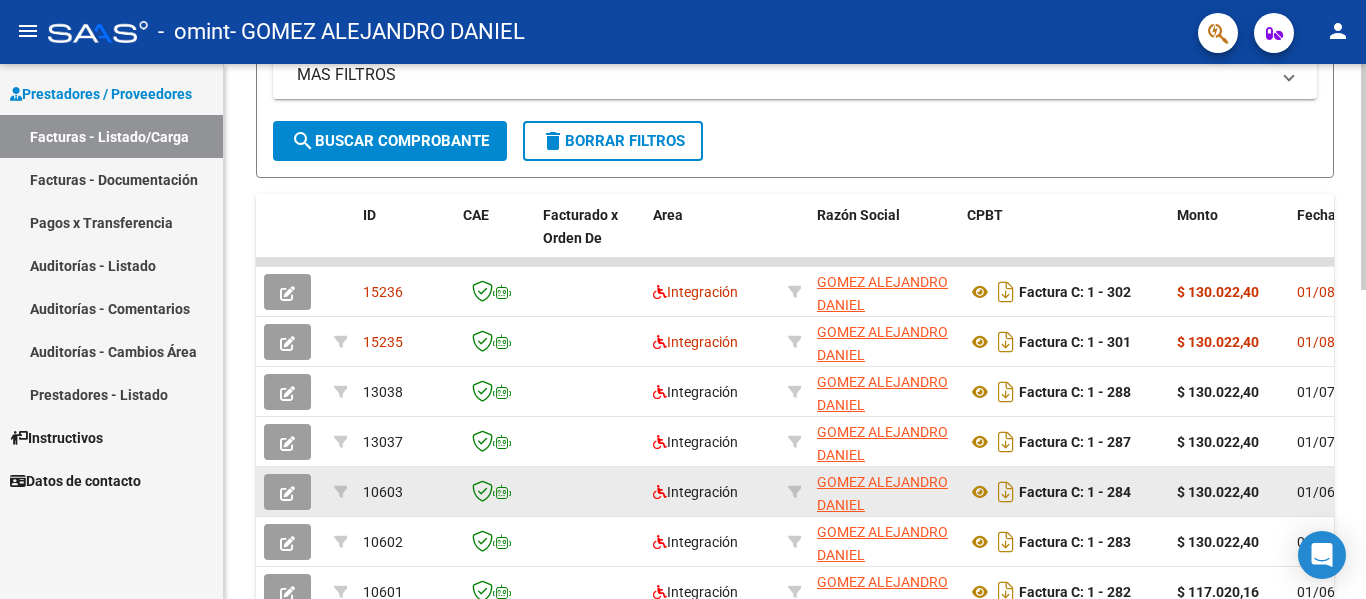 click 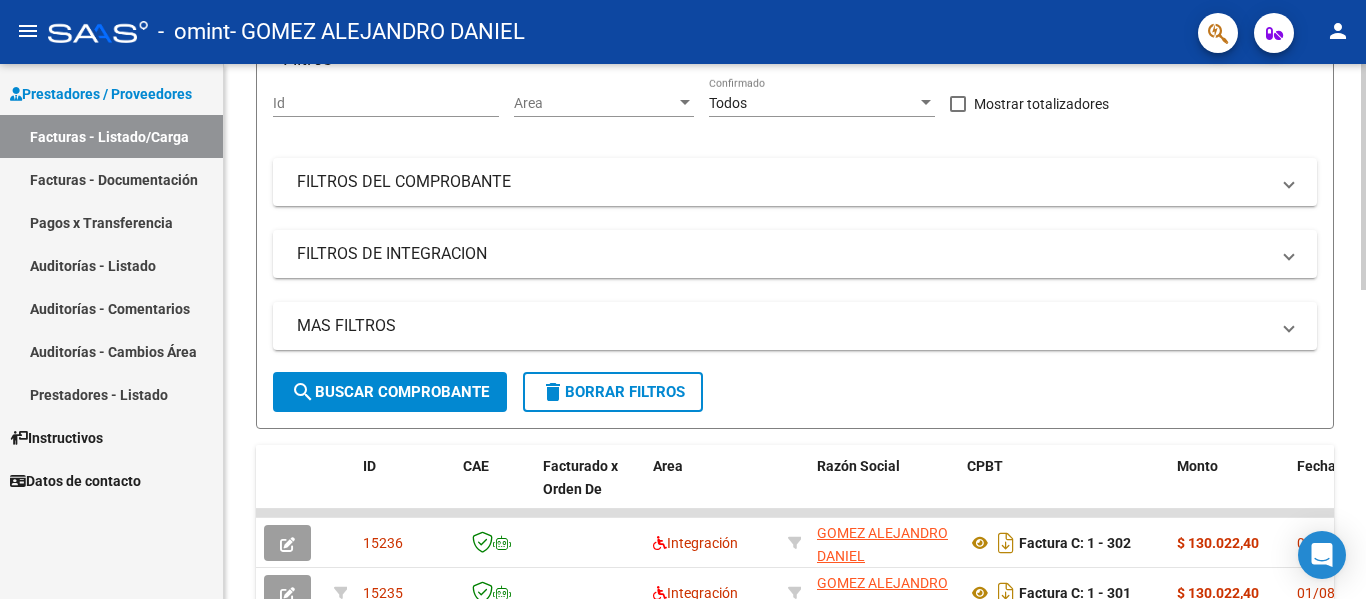 scroll, scrollTop: 0, scrollLeft: 0, axis: both 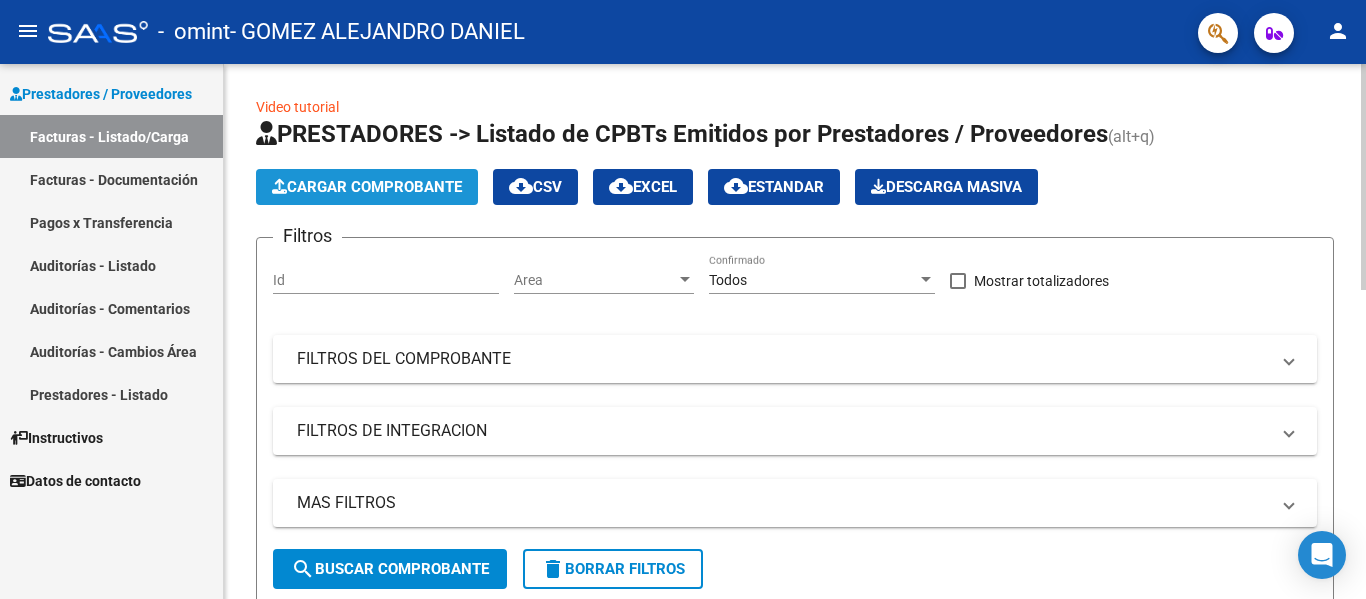 click on "Cargar Comprobante" 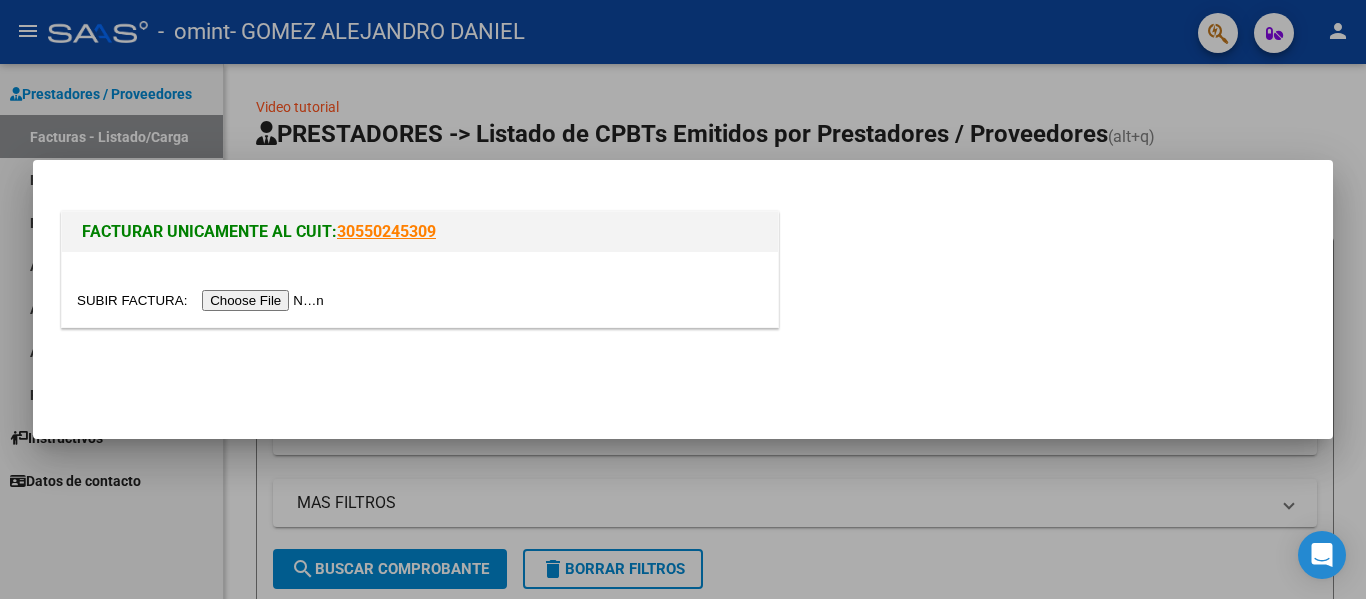 click at bounding box center (683, 299) 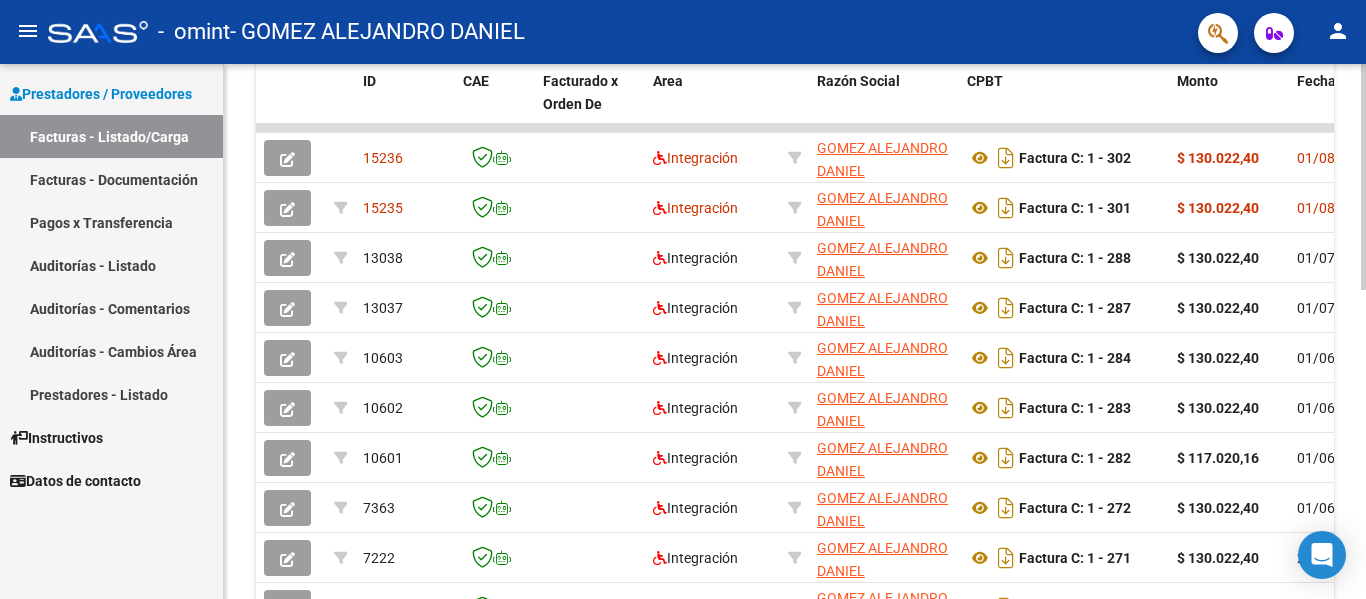 scroll, scrollTop: 563, scrollLeft: 0, axis: vertical 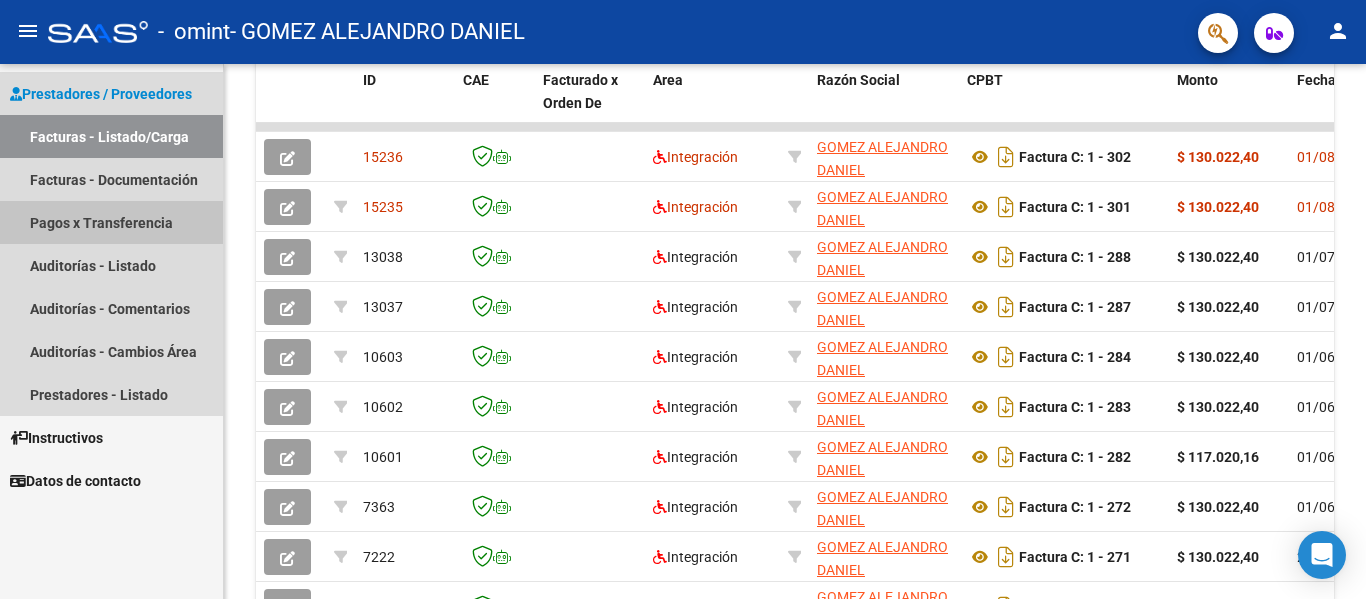 click on "Pagos x Transferencia" at bounding box center (111, 222) 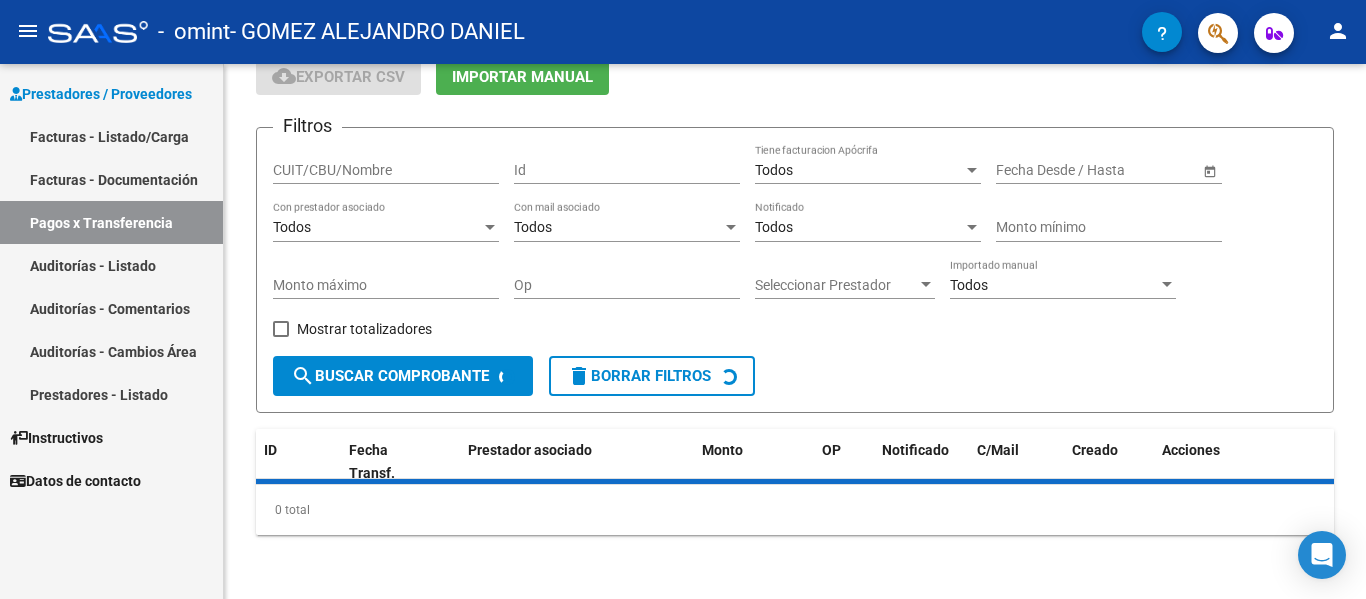 scroll, scrollTop: 134, scrollLeft: 0, axis: vertical 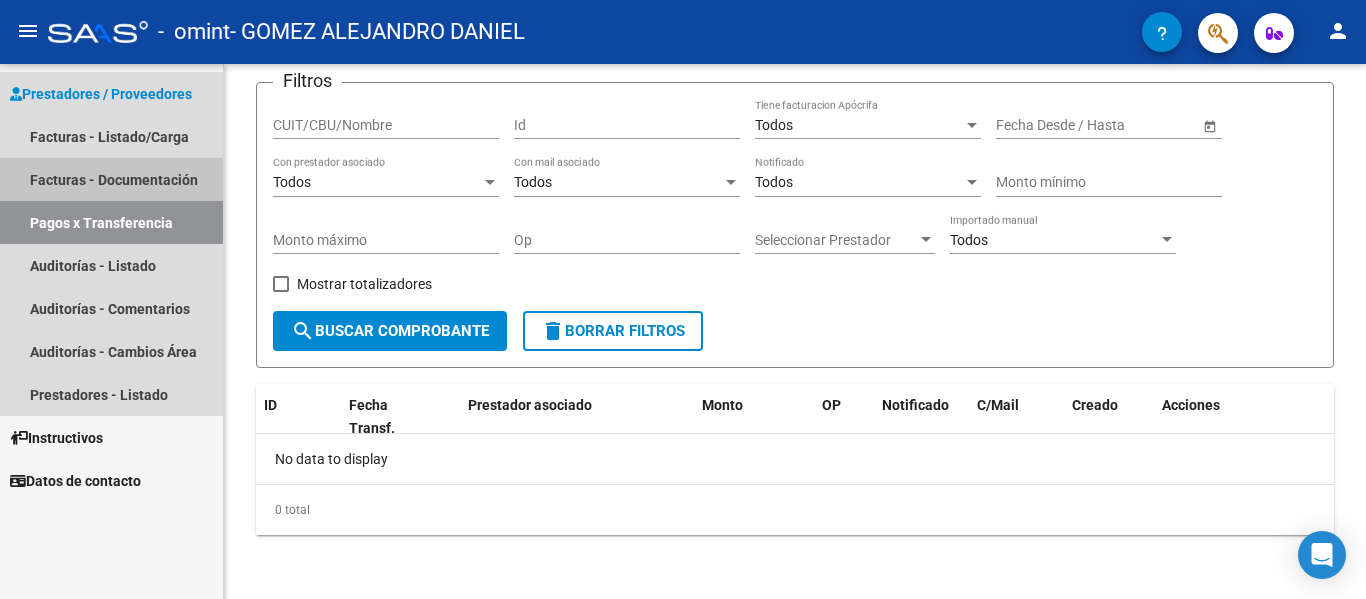 click on "Facturas - Documentación" at bounding box center [111, 179] 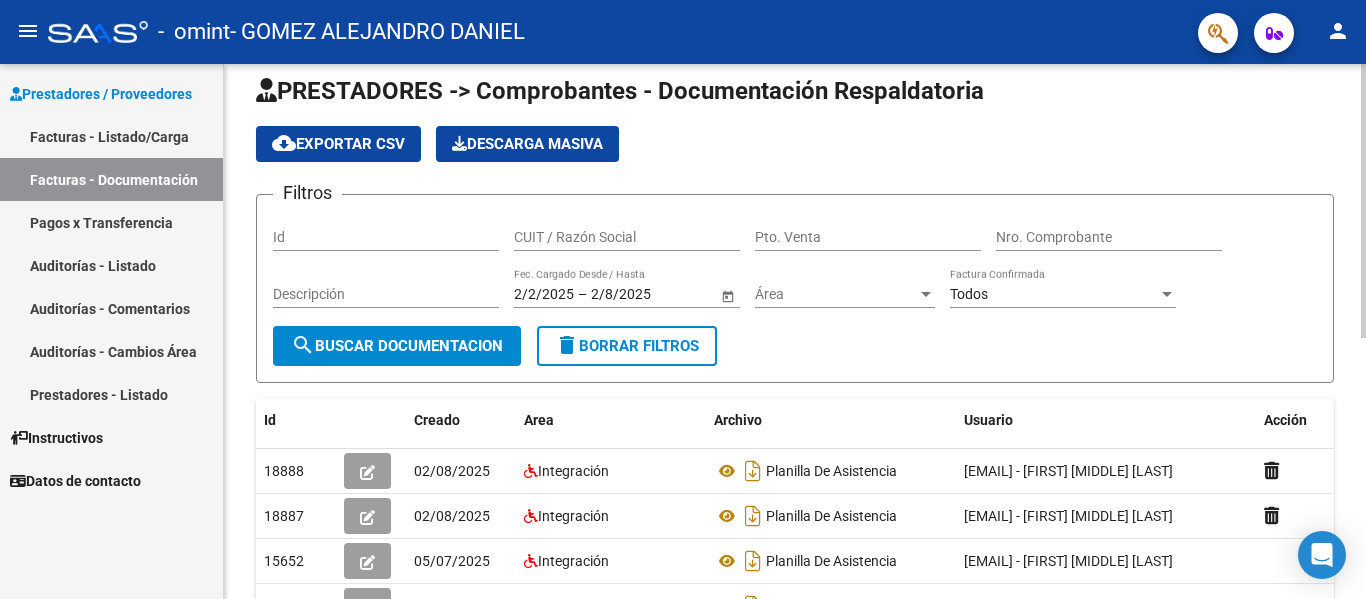 scroll, scrollTop: 20, scrollLeft: 0, axis: vertical 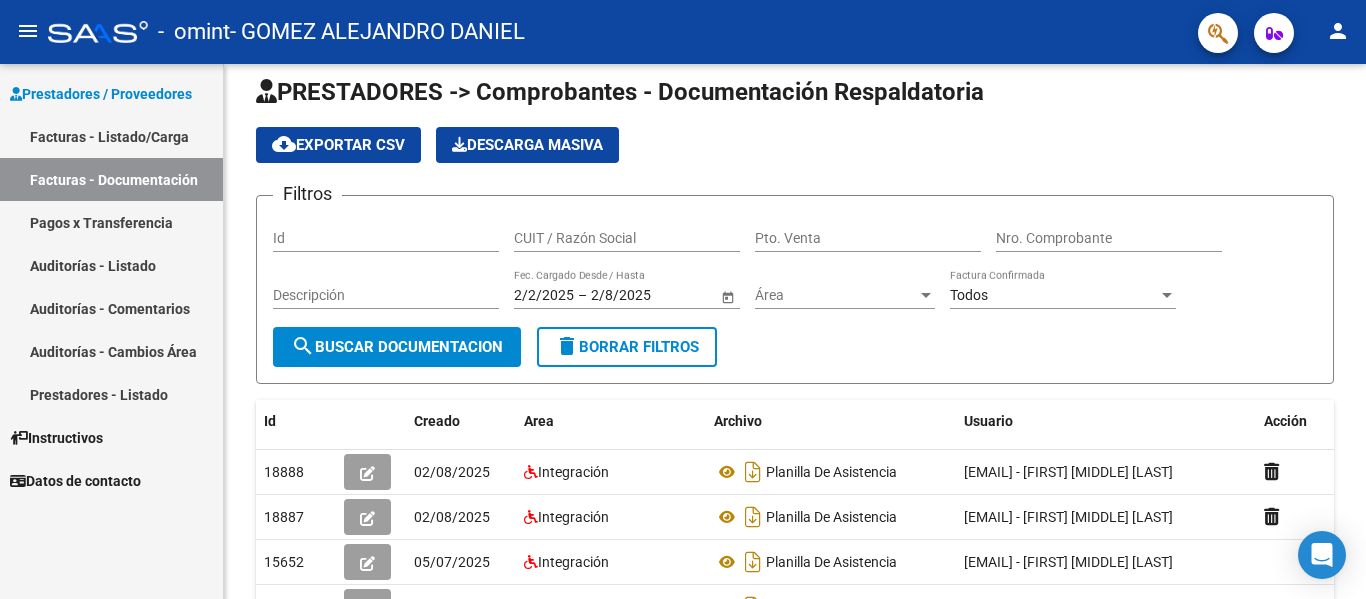 click on "Facturas - Listado/Carga" at bounding box center (111, 136) 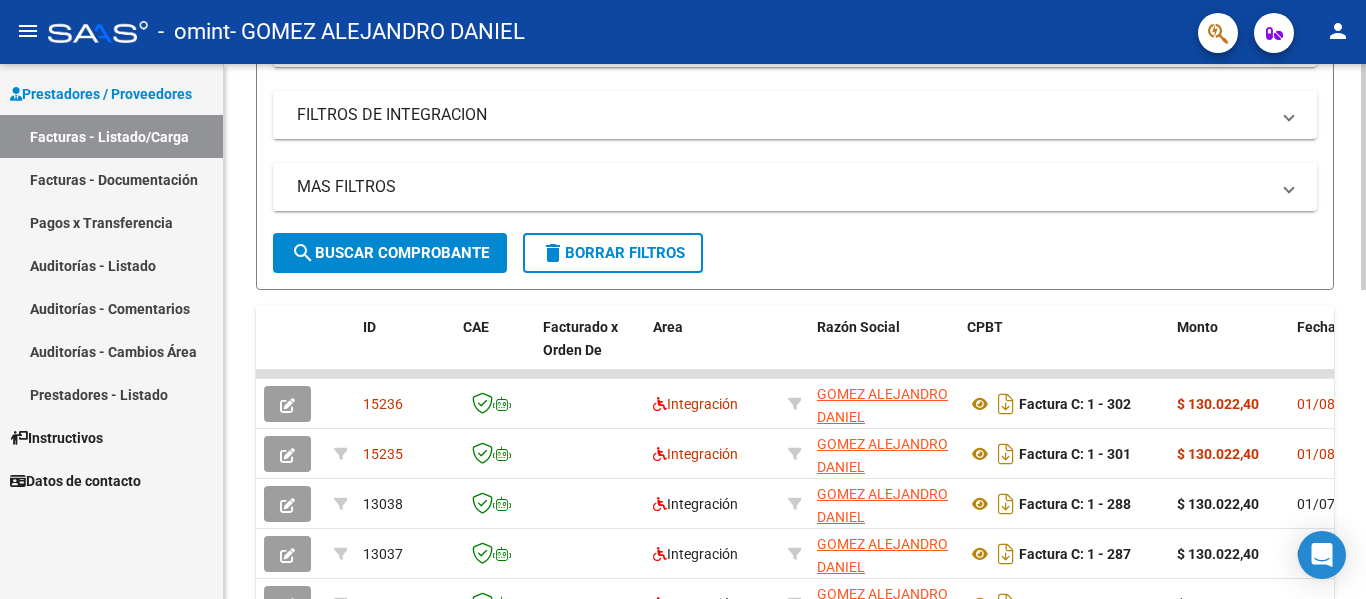 scroll, scrollTop: 319, scrollLeft: 0, axis: vertical 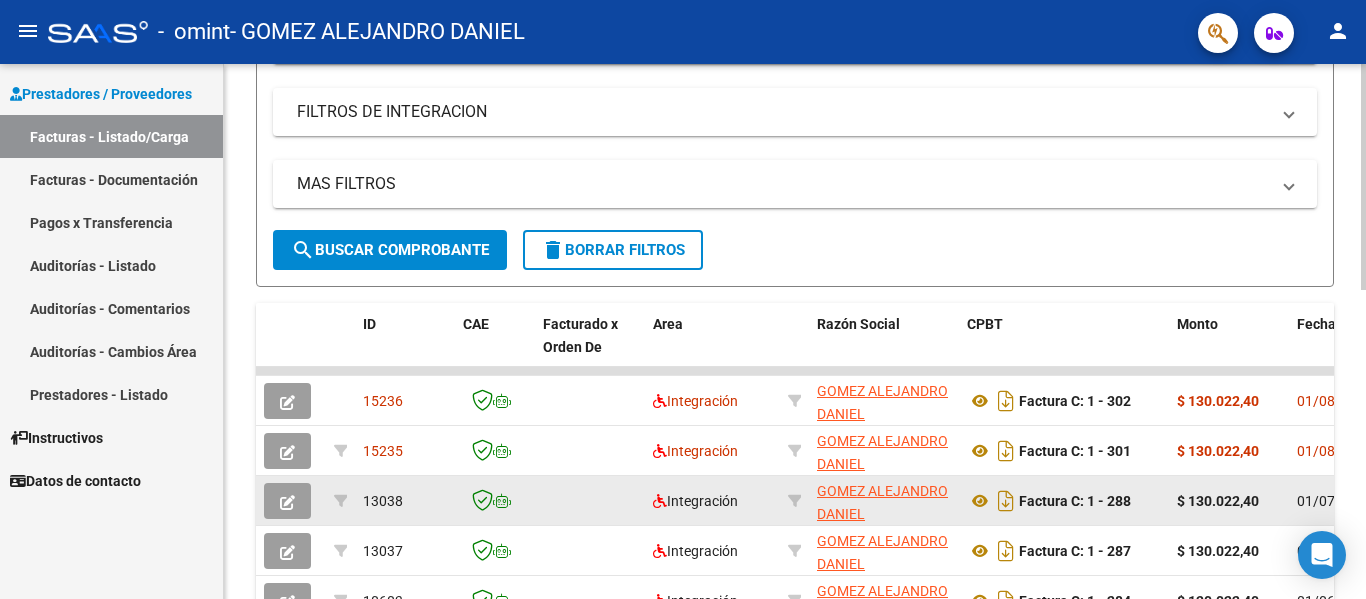 click on "13038" 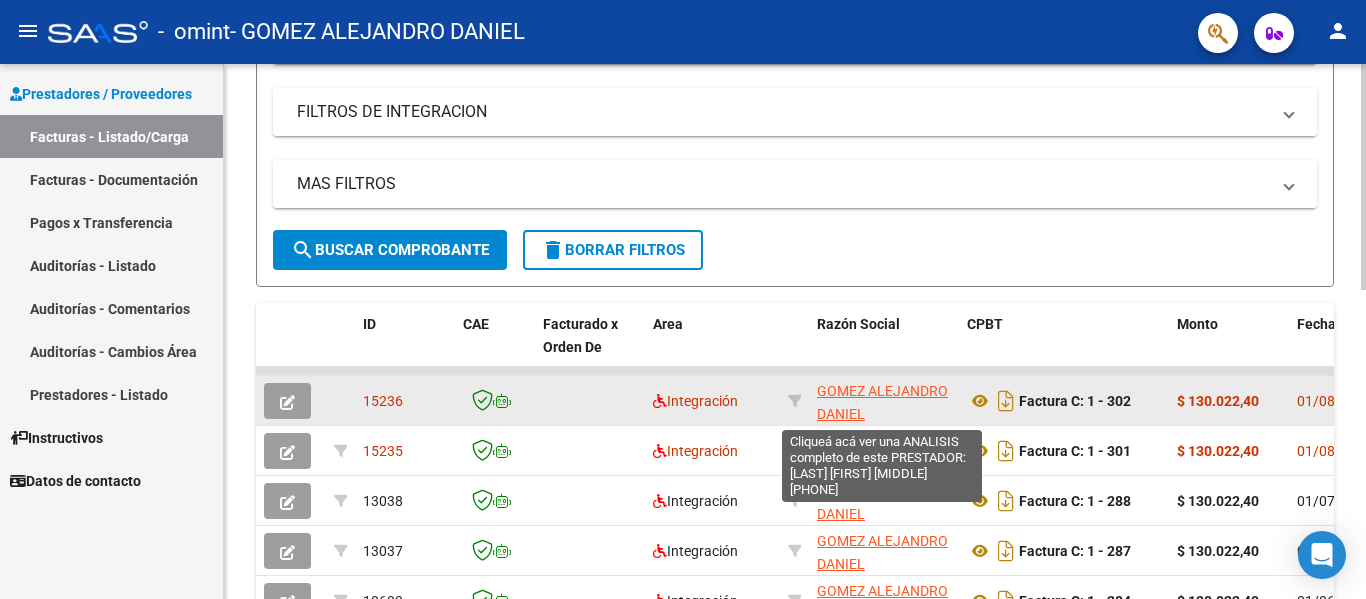 scroll, scrollTop: 26, scrollLeft: 0, axis: vertical 